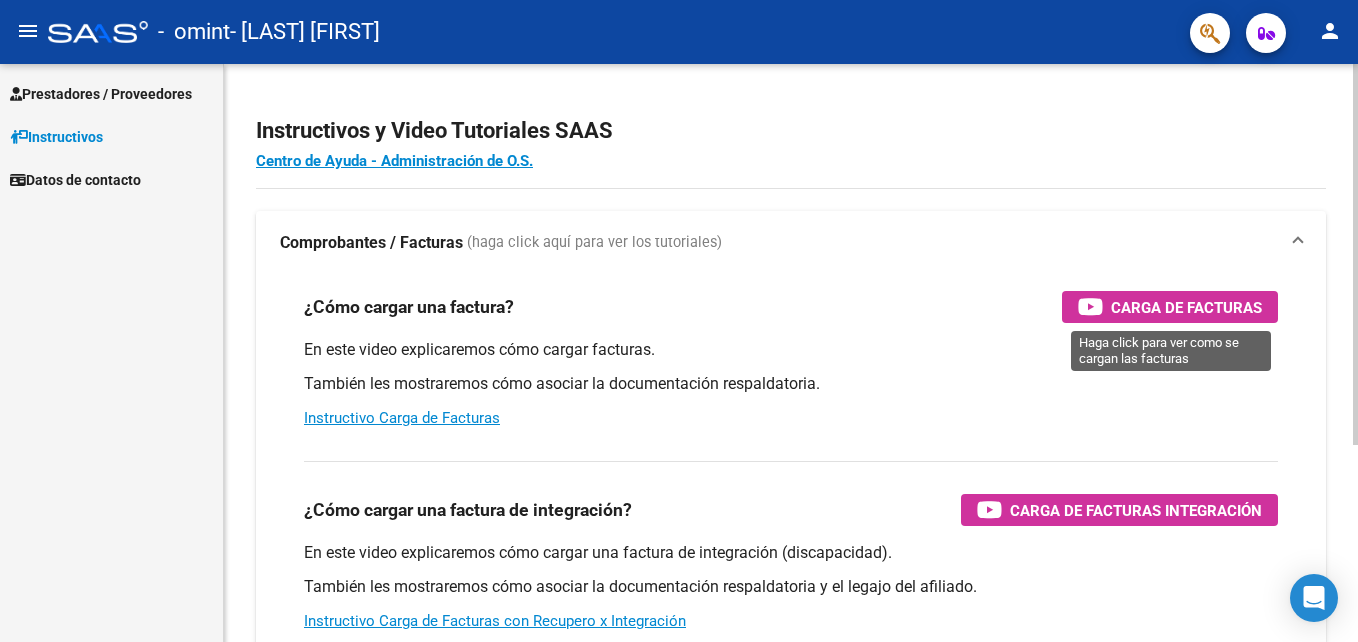 scroll, scrollTop: 0, scrollLeft: 0, axis: both 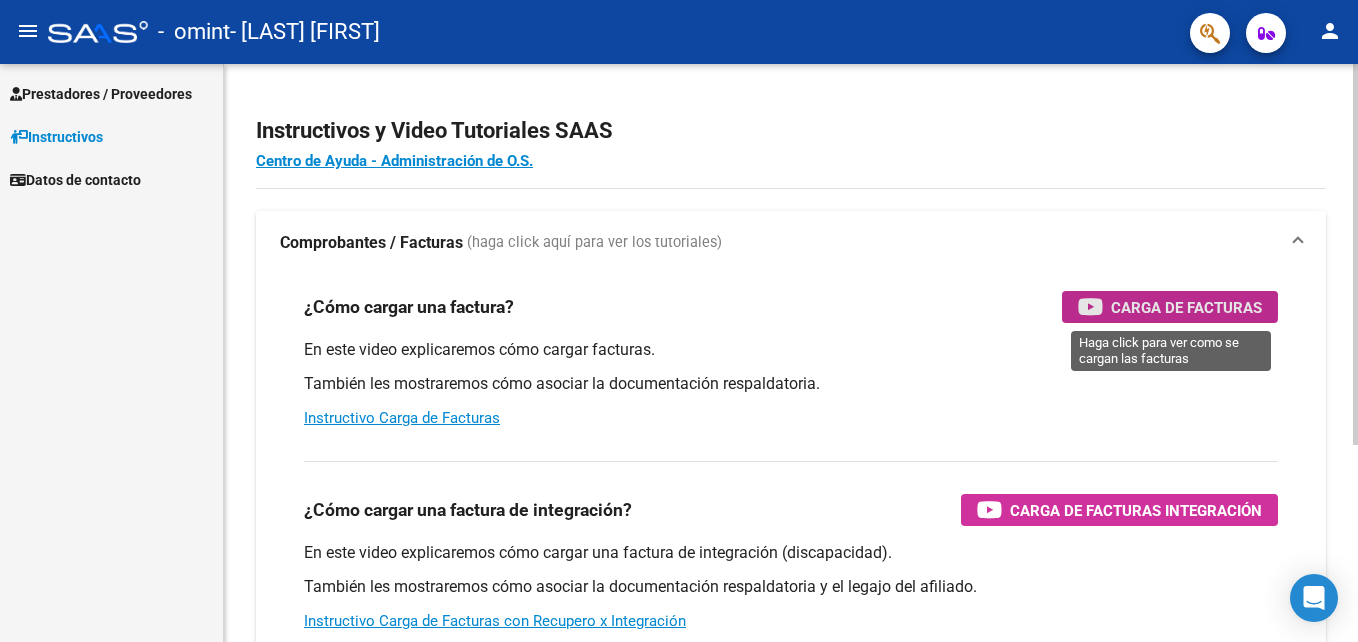 click on "Carga de Facturas" at bounding box center [1170, 307] 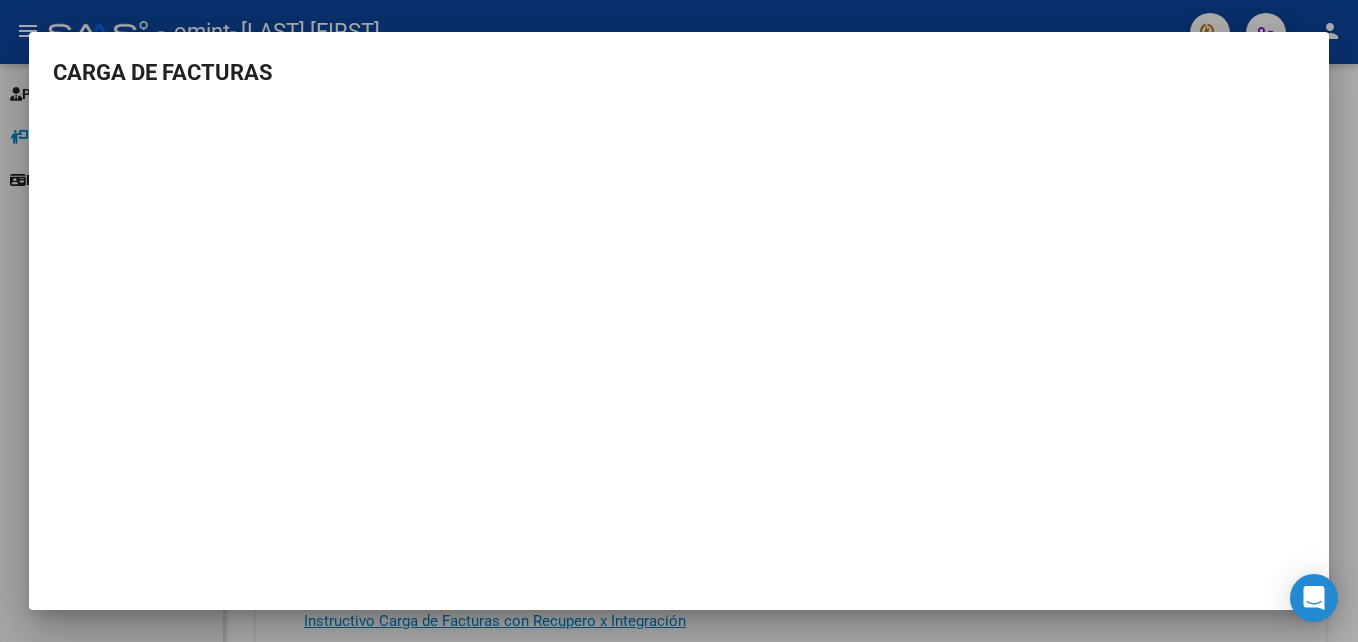 click at bounding box center [679, 321] 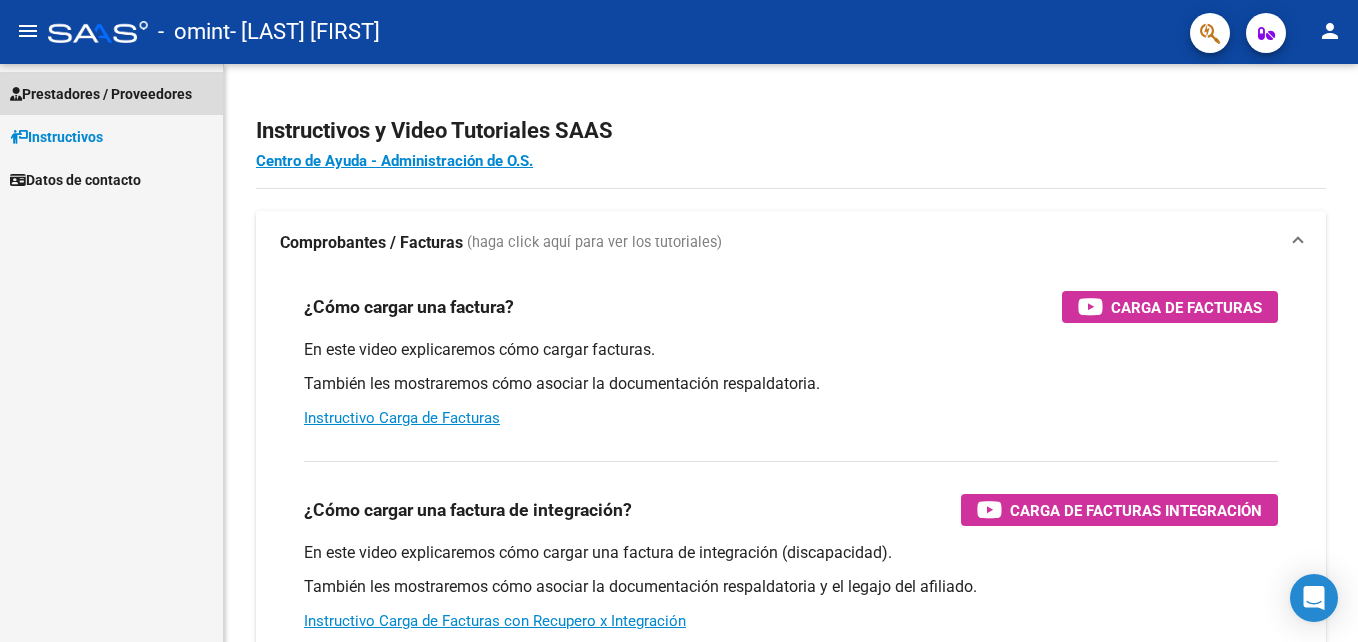 click on "Prestadores / Proveedores" at bounding box center [101, 94] 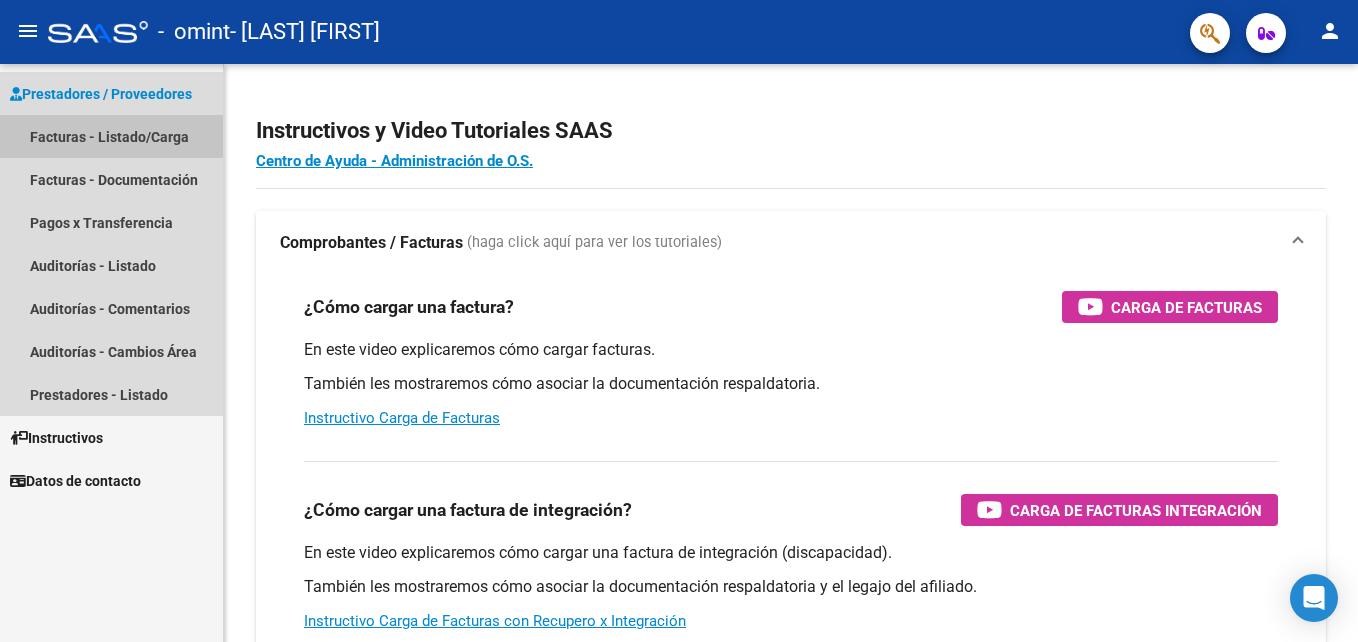 click on "Facturas - Listado/Carga" at bounding box center (111, 136) 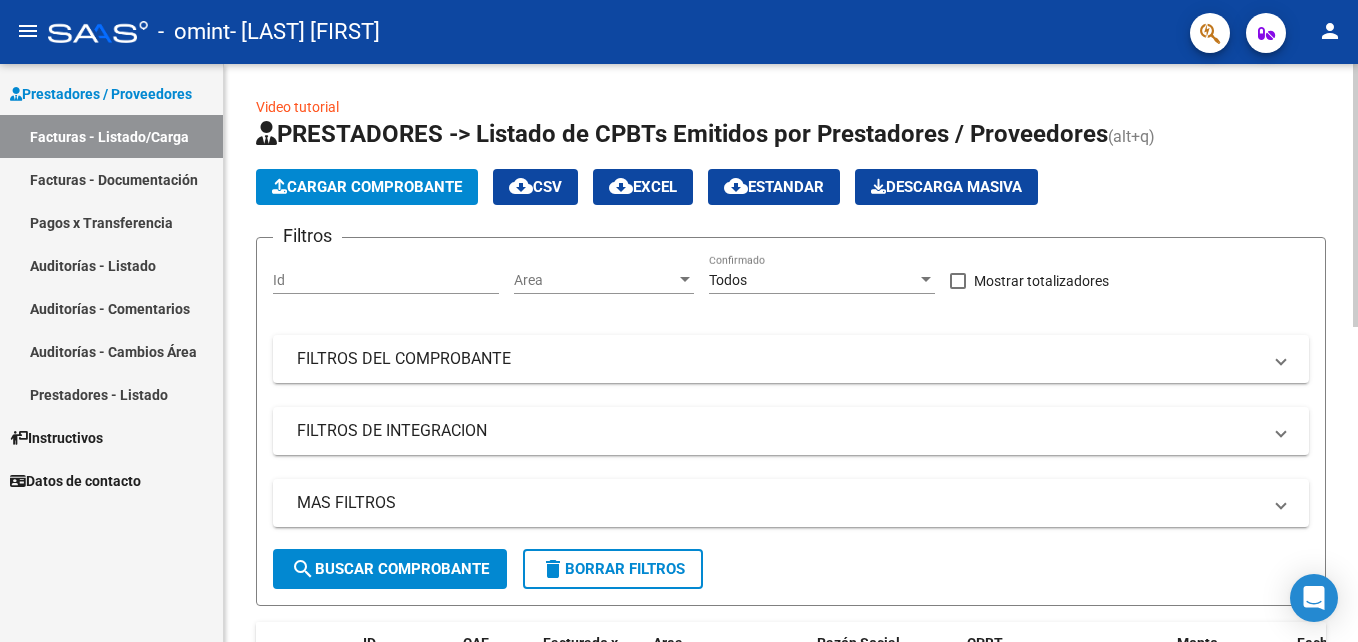 scroll, scrollTop: 578, scrollLeft: 0, axis: vertical 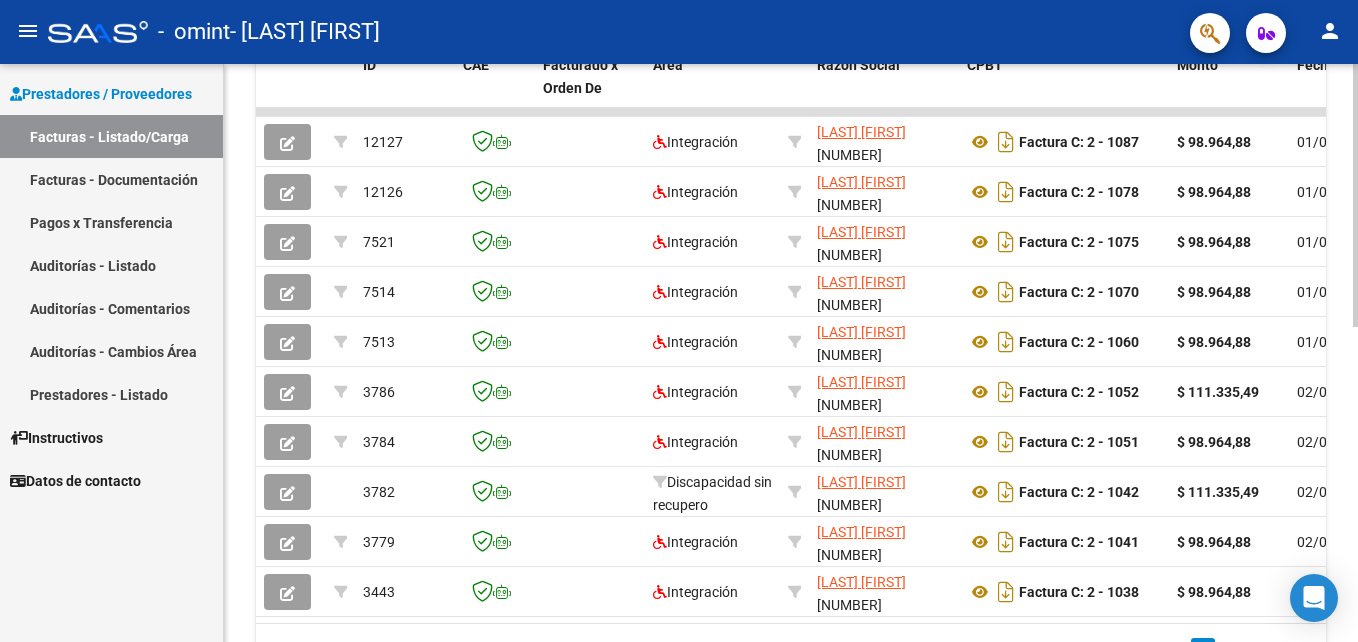 click 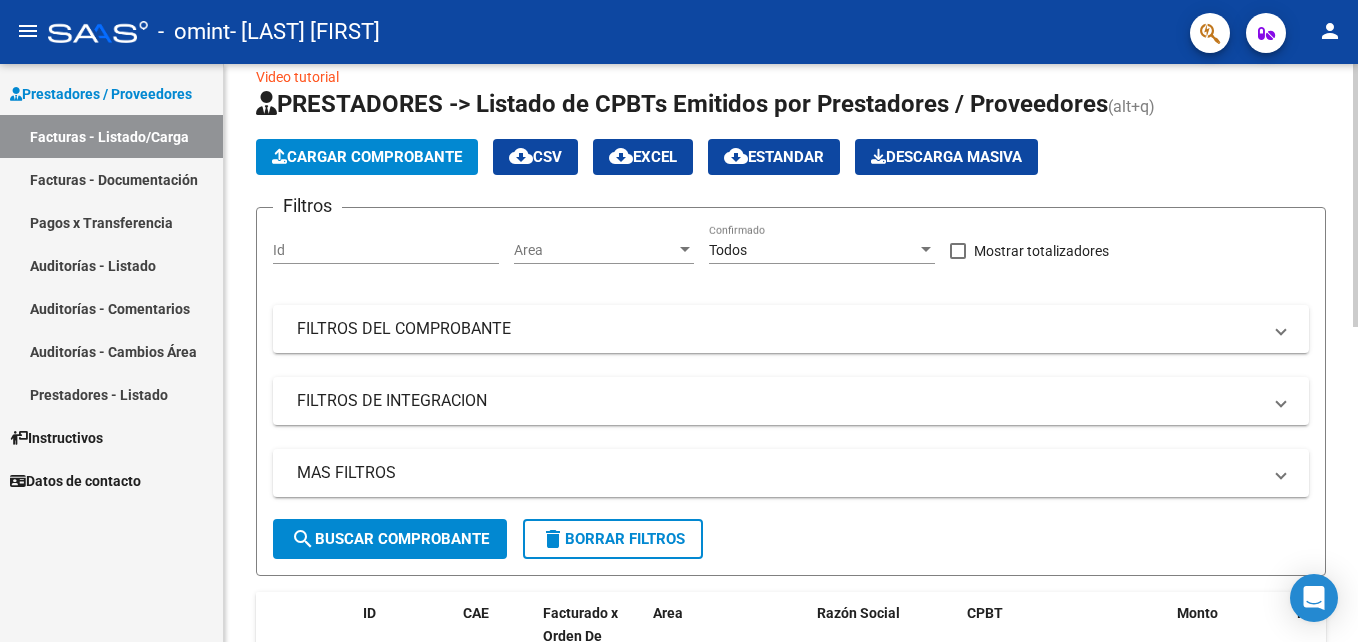 scroll, scrollTop: 19, scrollLeft: 0, axis: vertical 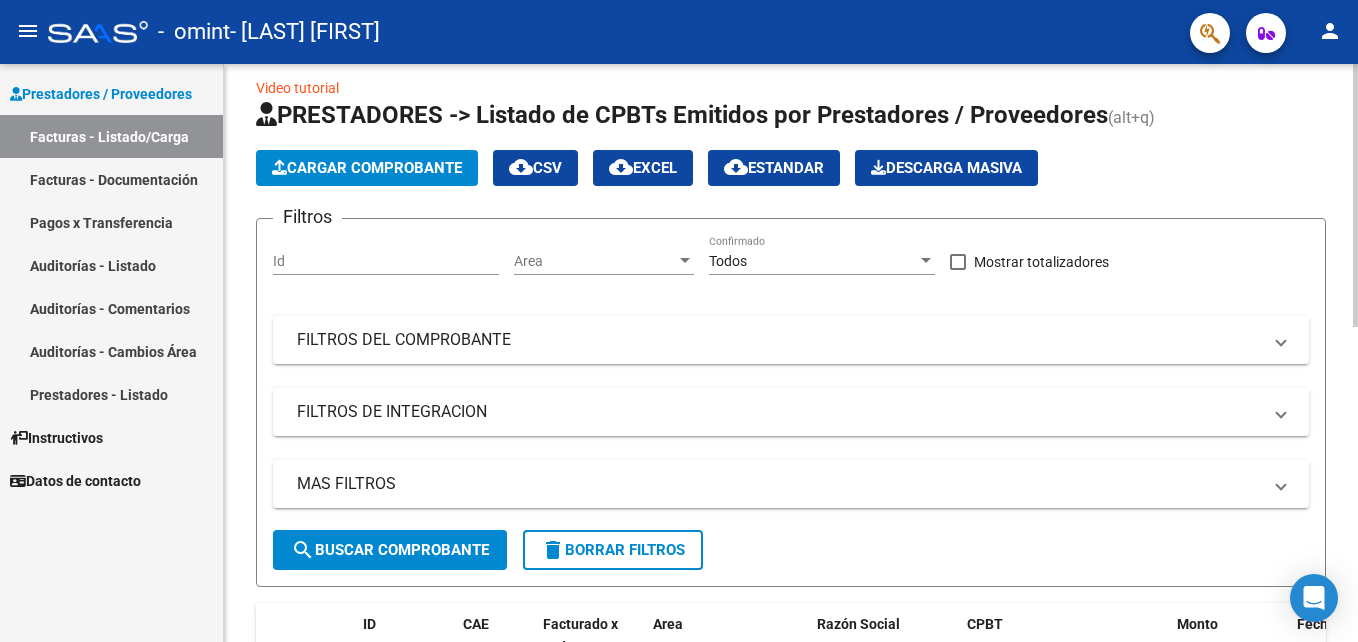 click on "menu -   omint   - [LAST] [FIRST] person    Prestadores / Proveedores Facturas - Listado/Carga Facturas - Documentación Pagos x Transferencia Auditorías - Listado Auditorías - Comentarios Auditorías - Cambios Área Prestadores - Listado    Instructivos    Datos de contacto  Video tutorial   PRESTADORES -> Listado de CPBTs Emitidos por Prestadores / Proveedores (alt+q)   Cargar Comprobante
cloud_download  CSV  cloud_download  EXCEL  cloud_download  Estandar   Descarga Masiva
Filtros Id Area Area Todos Confirmado   Mostrar totalizadores   FILTROS DEL COMPROBANTE  Comprobante Tipo Comprobante Tipo Start date – End date Fec. Comprobante Desde / Hasta Días Emisión Desde(cant. días) Días Emisión Hasta(cant. días) CUIT / Razón Social Pto. Venta Nro. Comprobante Código SSS CAE Válido CAE Válido Todos Cargado Módulo Hosp. Todos Tiene facturacion Apócrifa Hospital Refes  FILTROS DE INTEGRACION  Período De Prestación Campos del Archivo de Rendición Devuelto x SSS (dr_envio) –" at bounding box center [679, 321] 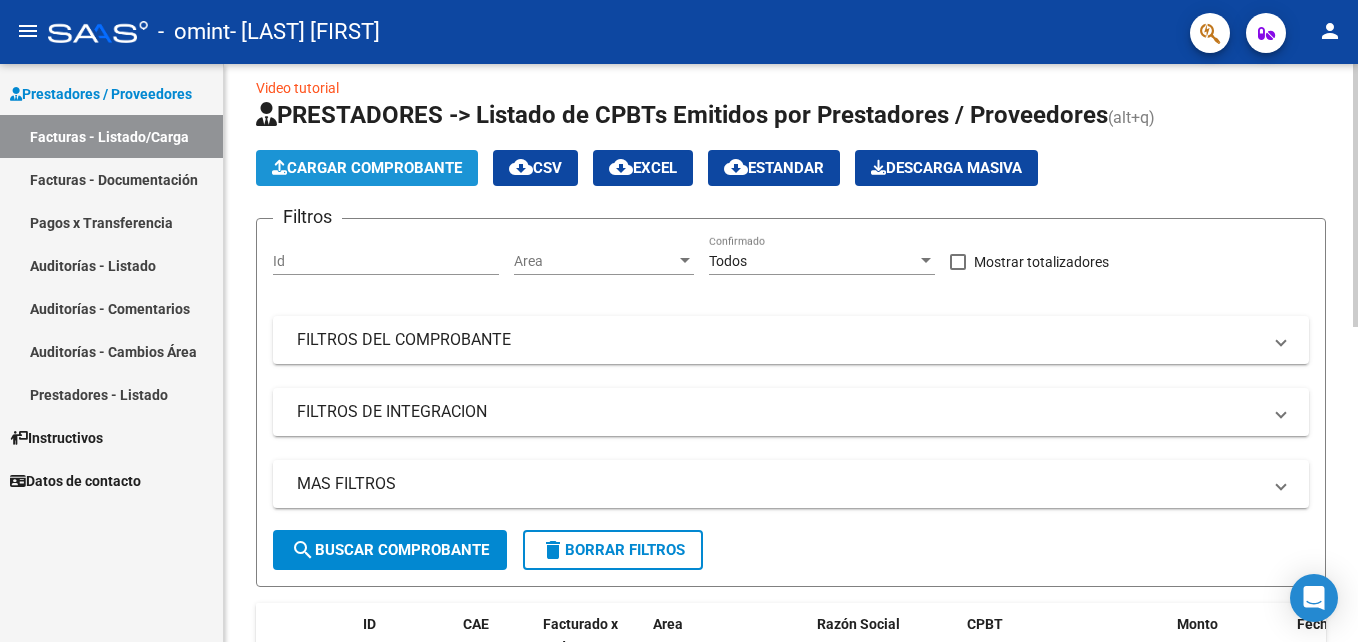 click on "Cargar Comprobante" 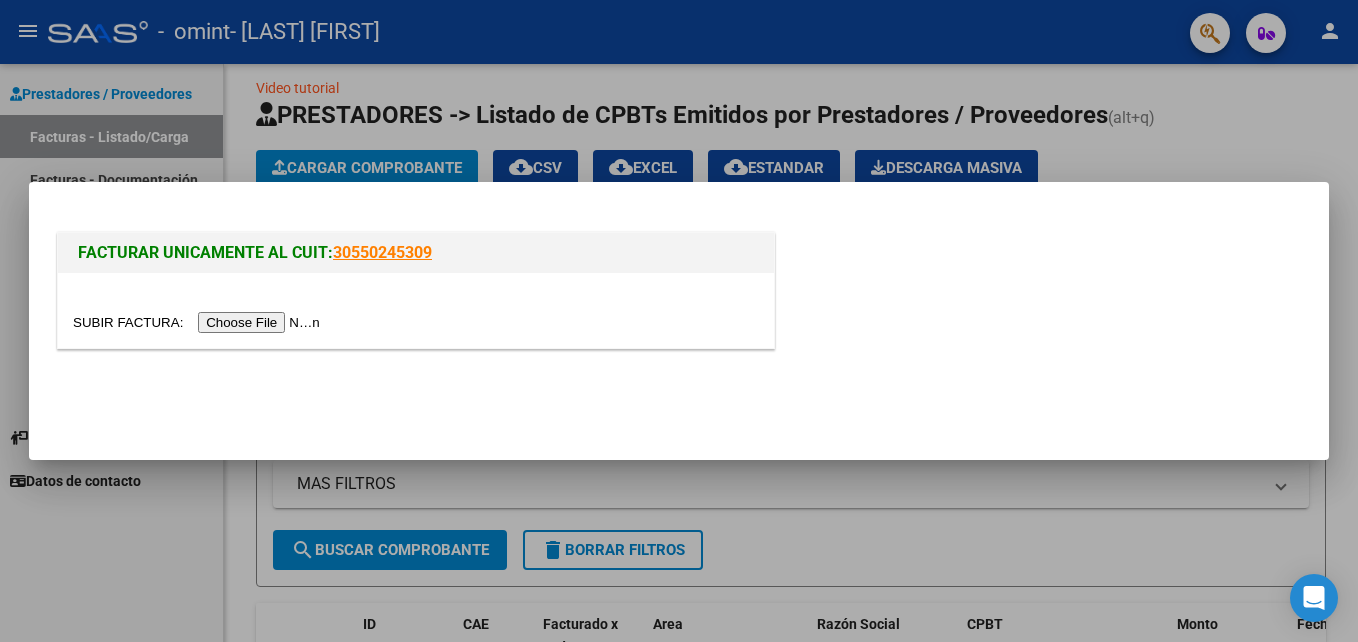 click at bounding box center (199, 322) 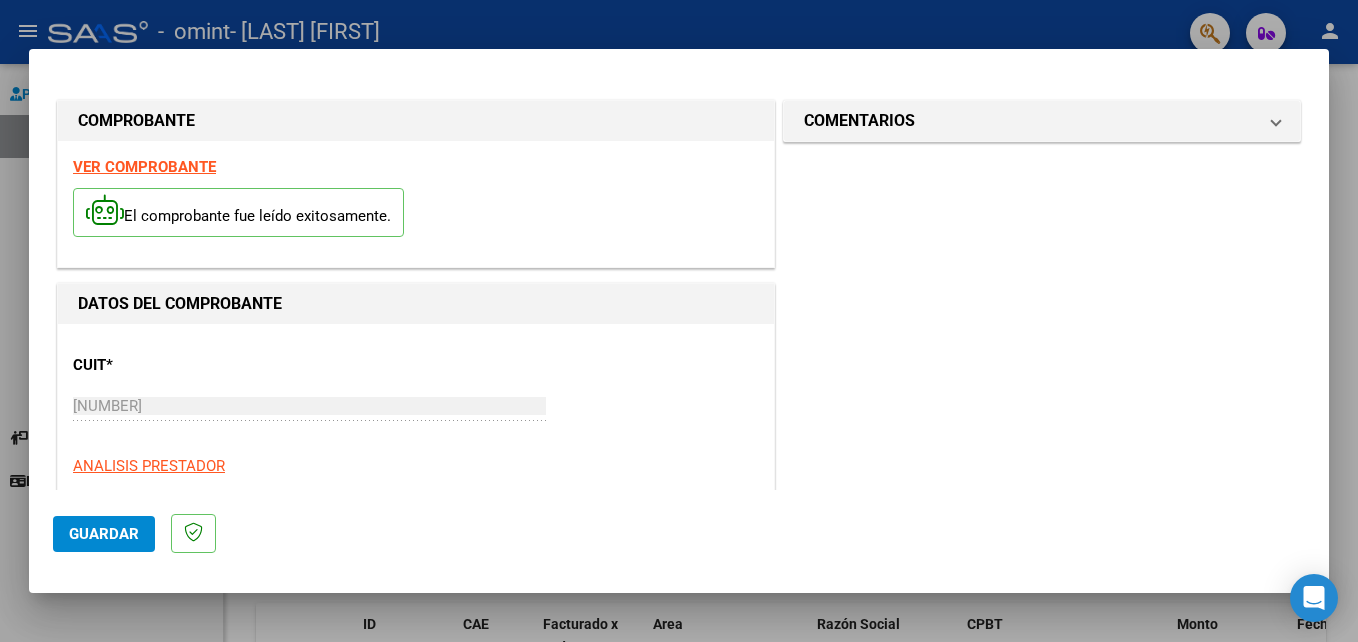 click on "Guardar" 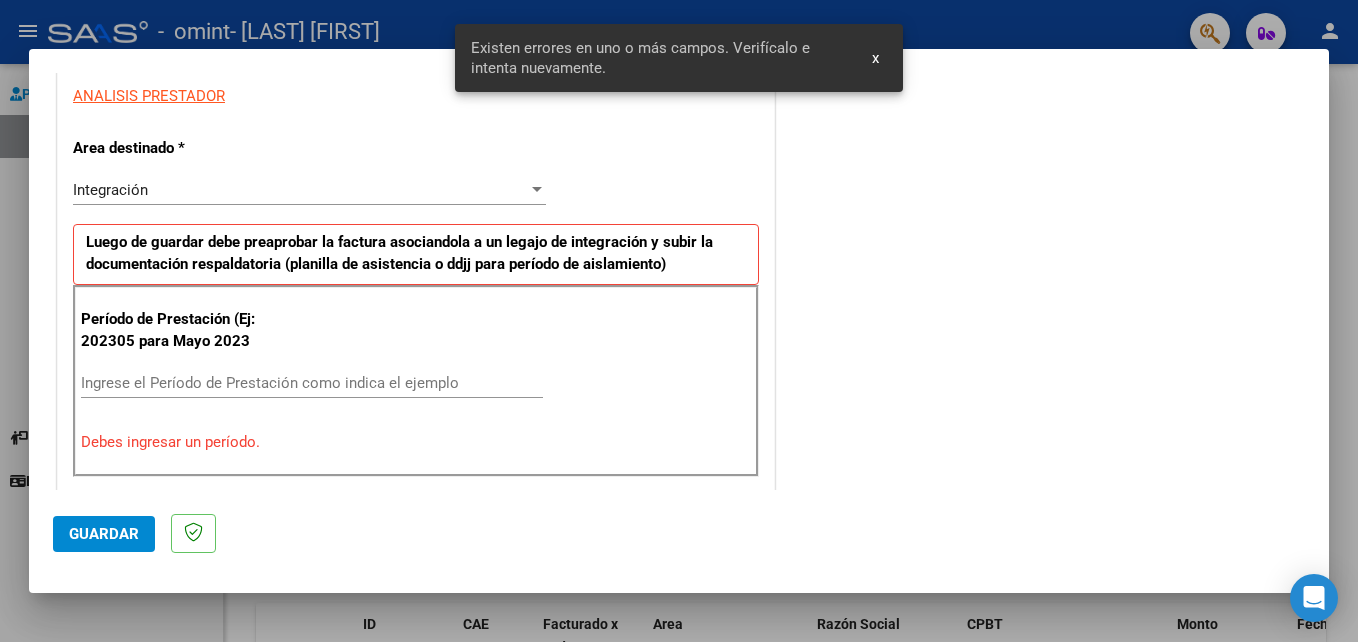scroll, scrollTop: 450, scrollLeft: 0, axis: vertical 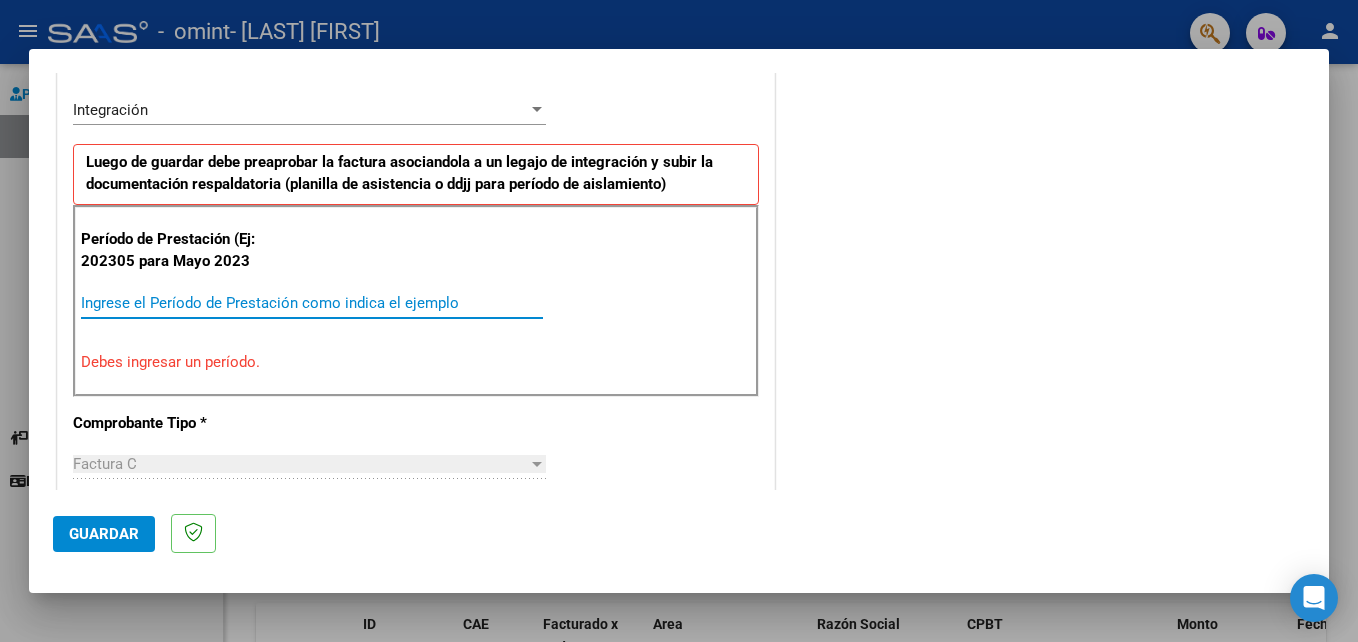 click on "Ingrese el Período de Prestación como indica el ejemplo" at bounding box center (312, 303) 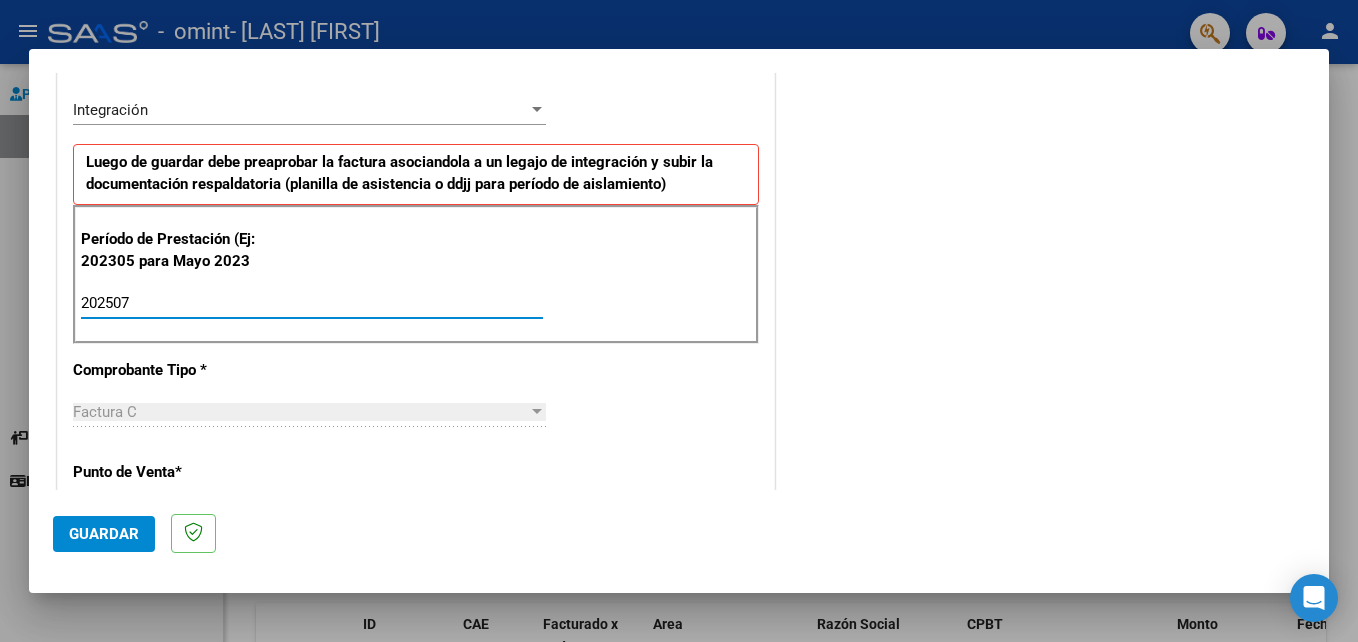 type on "202507" 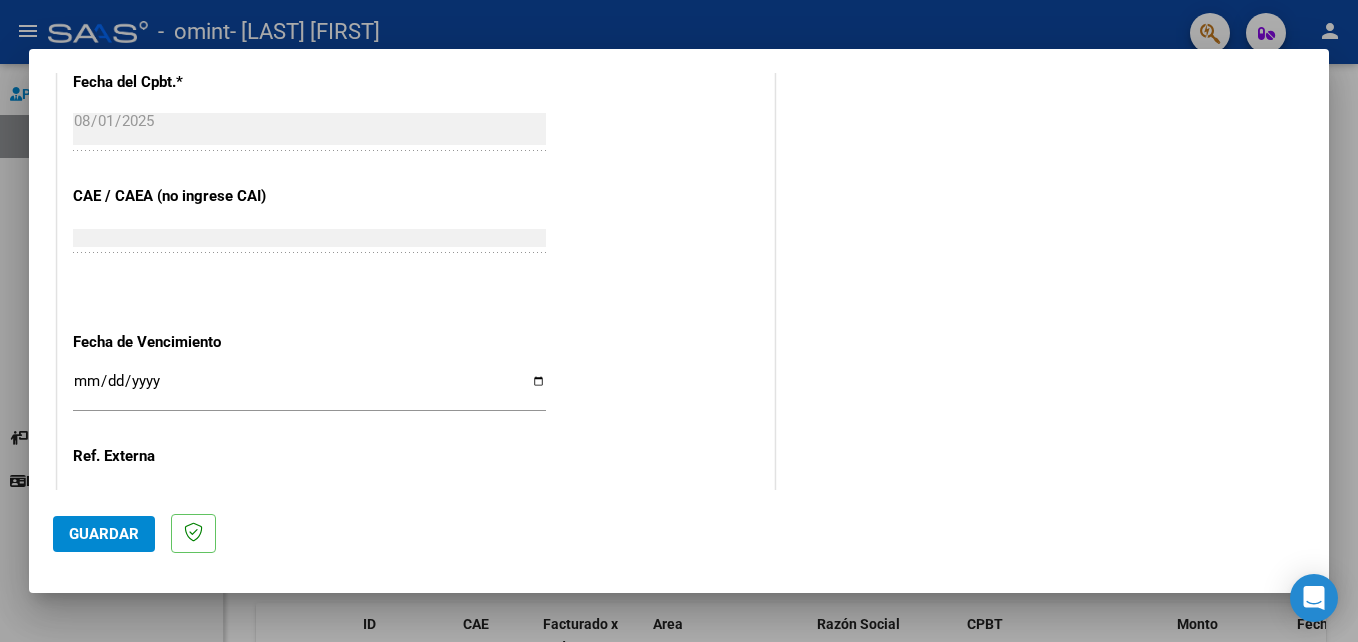scroll, scrollTop: 1183, scrollLeft: 0, axis: vertical 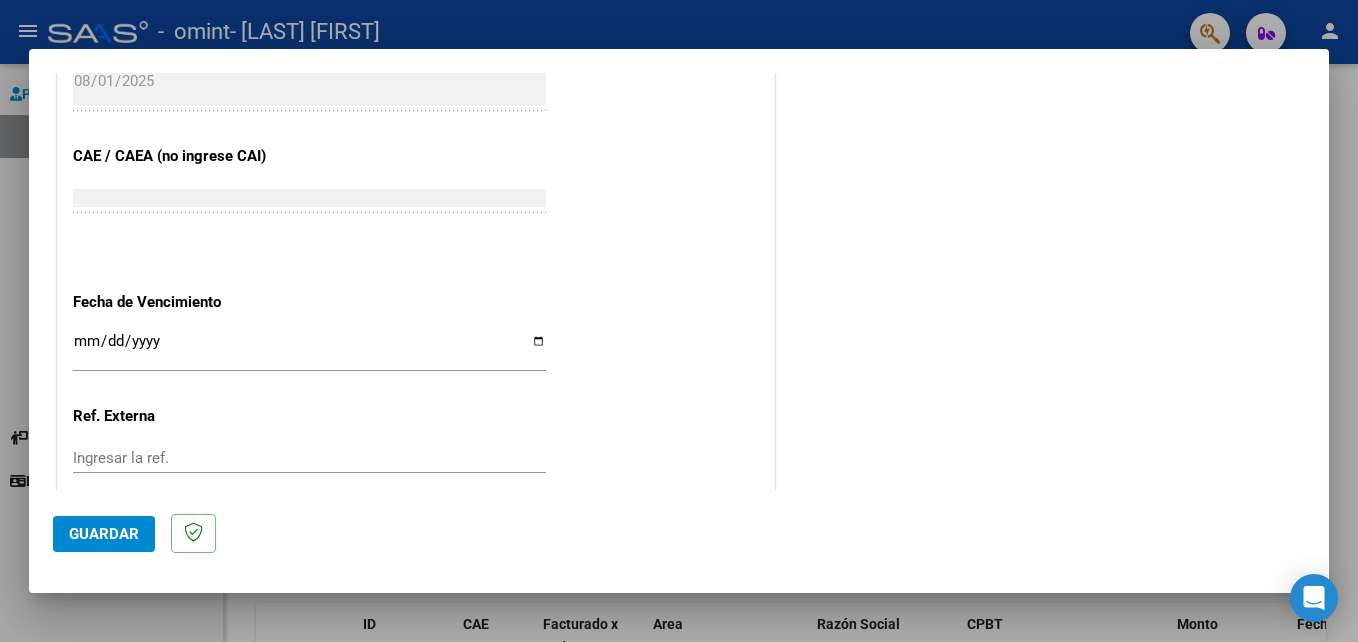 click on "Ingresar la fecha" at bounding box center [309, 349] 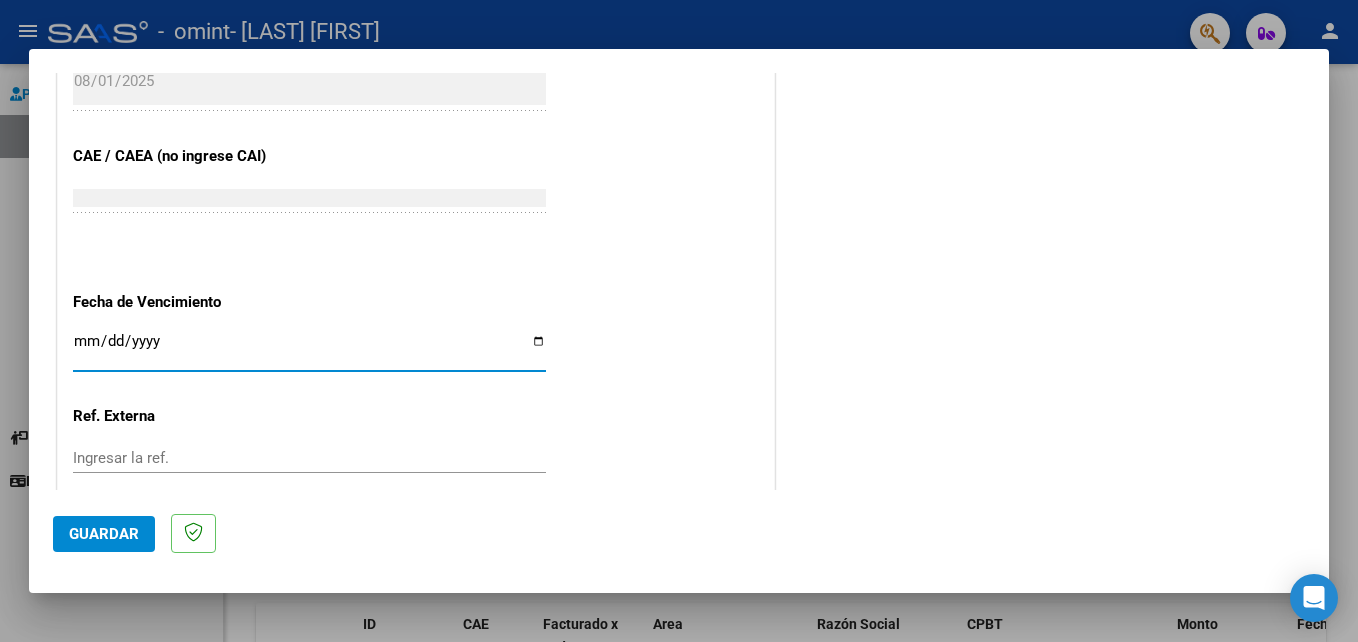 click on "Ingresar la fecha" at bounding box center (309, 349) 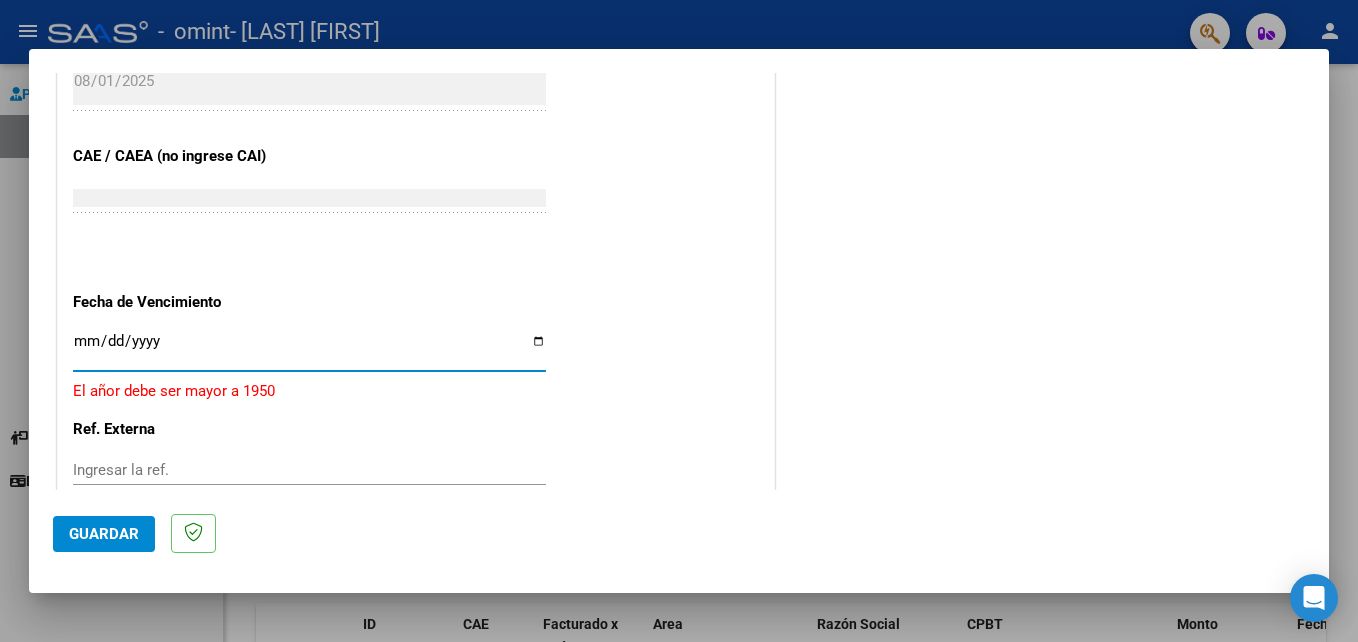 type on "2025-08-11" 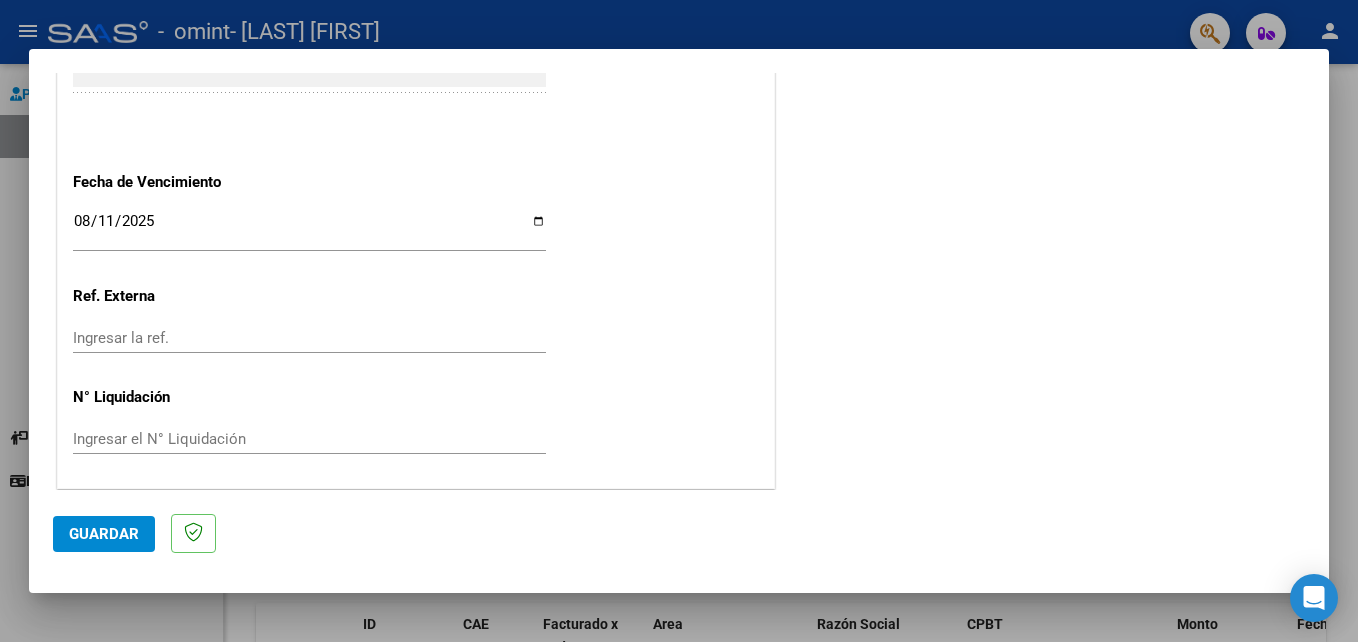 scroll, scrollTop: 1306, scrollLeft: 0, axis: vertical 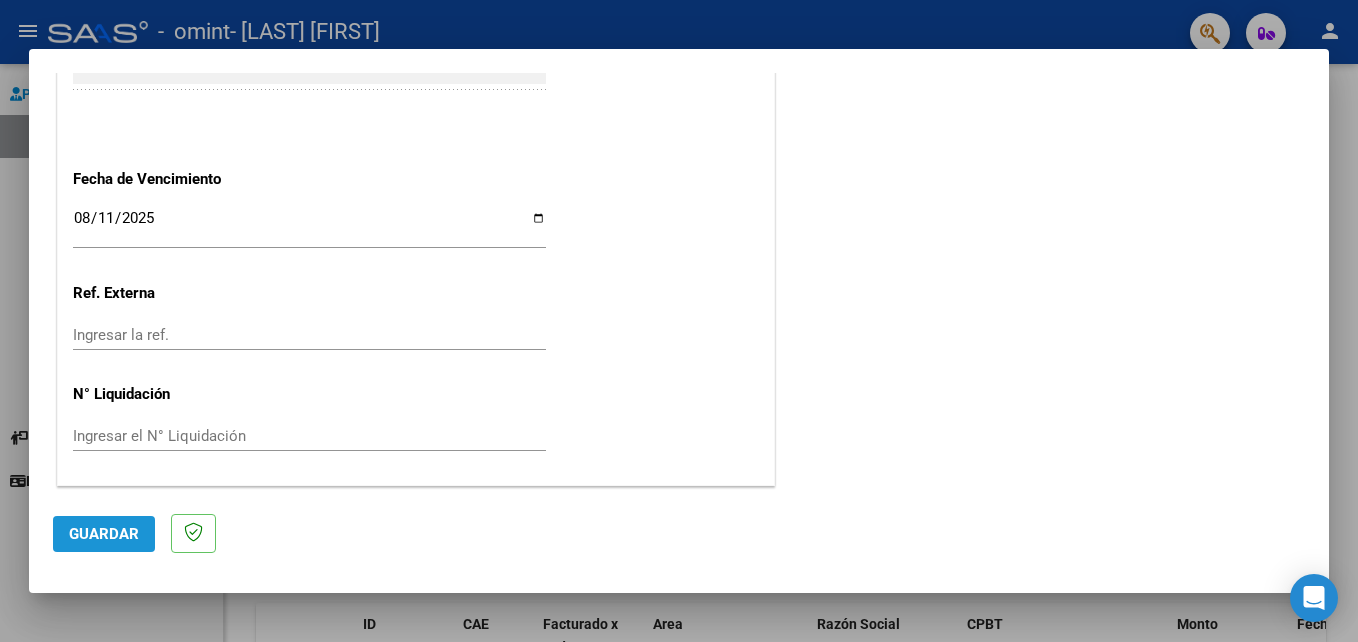 click on "Guardar" 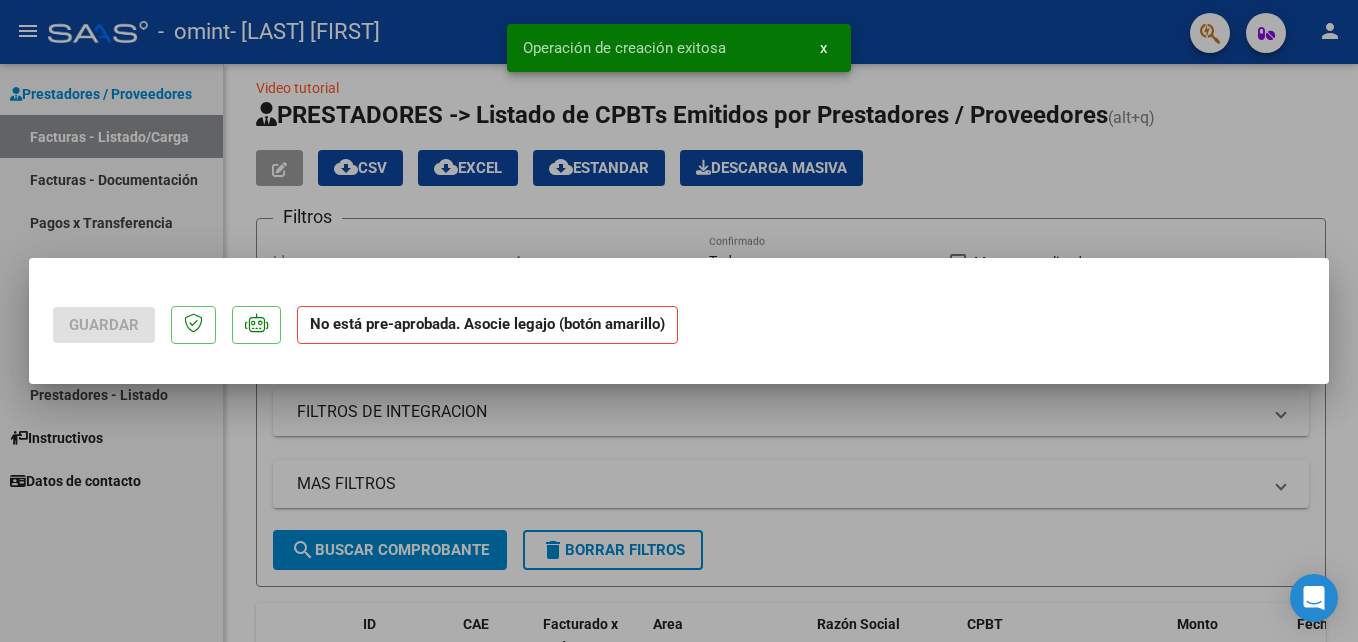 scroll, scrollTop: 0, scrollLeft: 0, axis: both 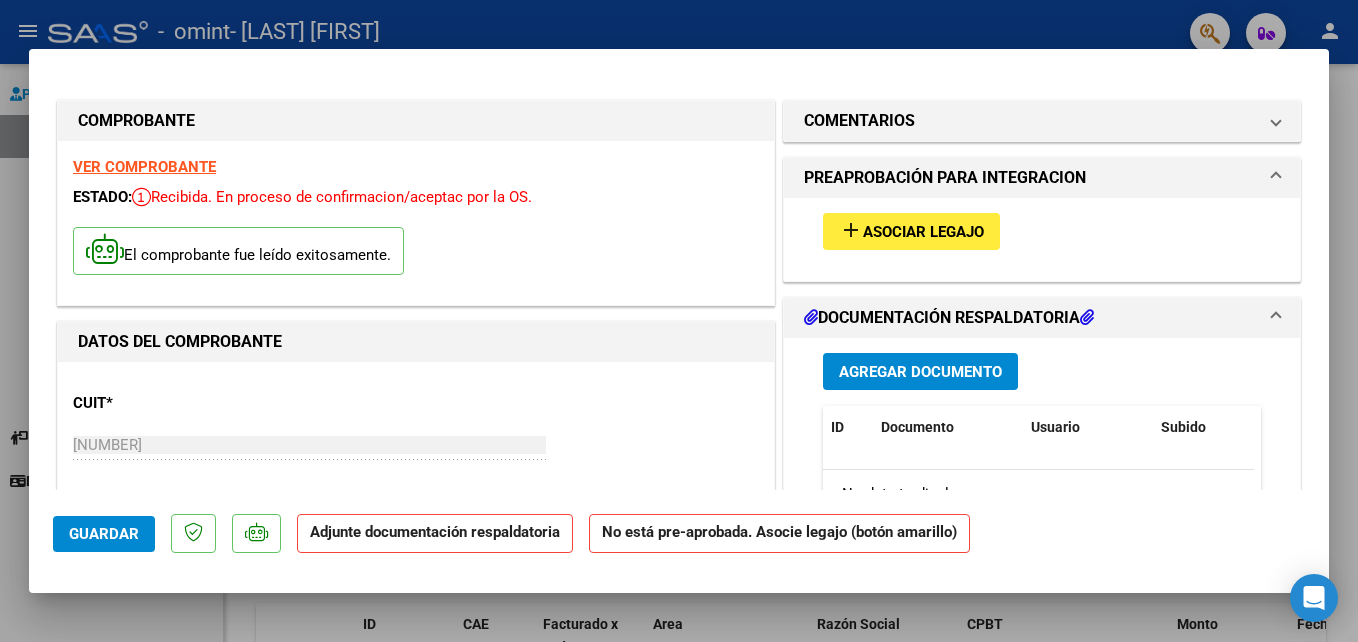 click on "Agregar Documento" at bounding box center (920, 372) 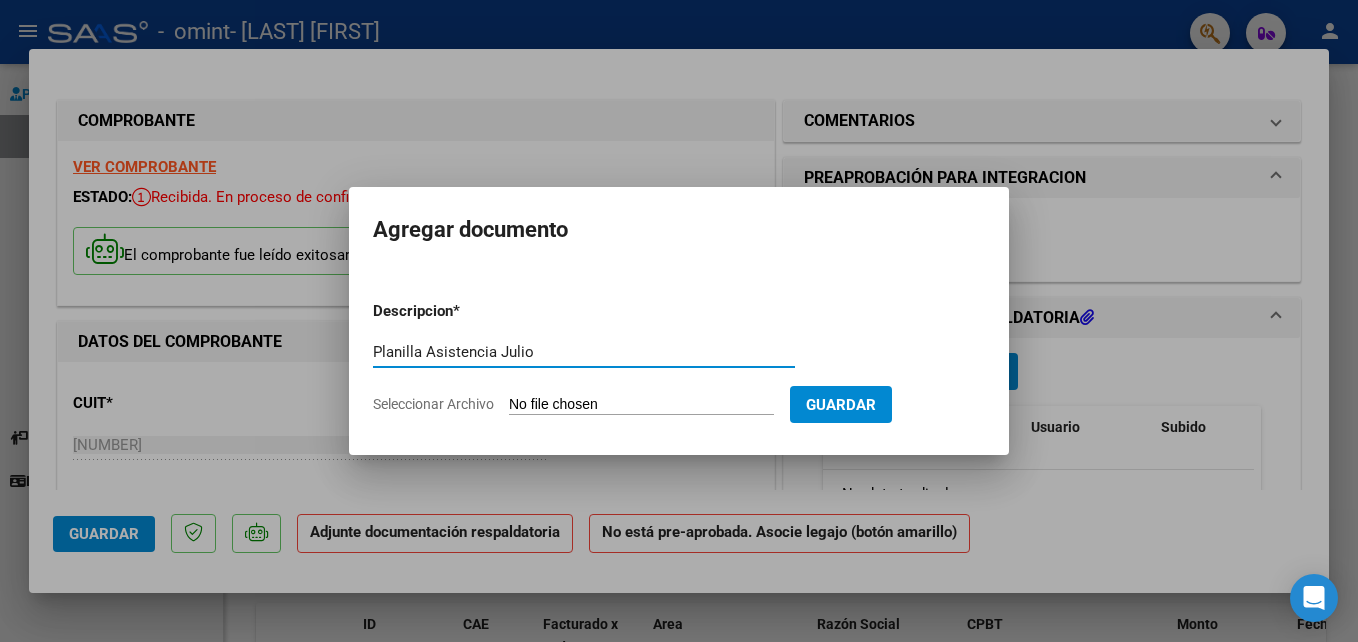 type on "Planilla Asistencia Julio" 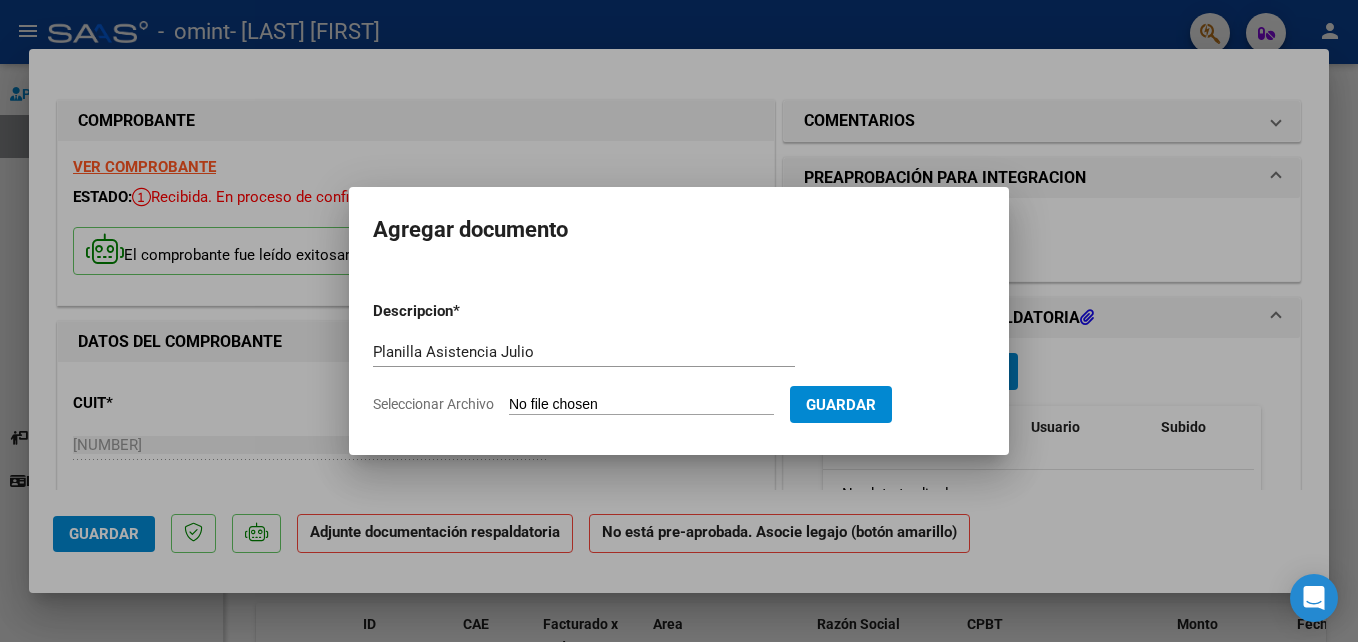 click on "Descripcion  *   Planilla Asistencia Julio Escriba aquí una descripcion  Seleccionar Archivo Guardar" at bounding box center (679, 358) 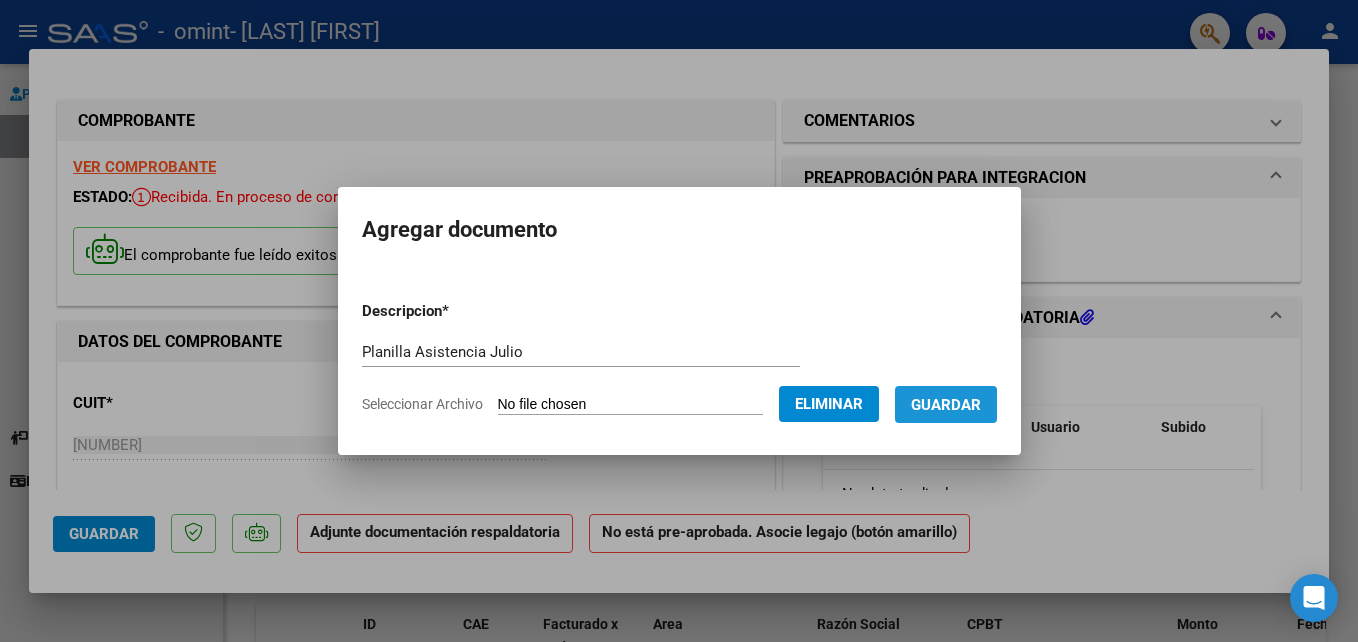 click on "Guardar" at bounding box center (946, 405) 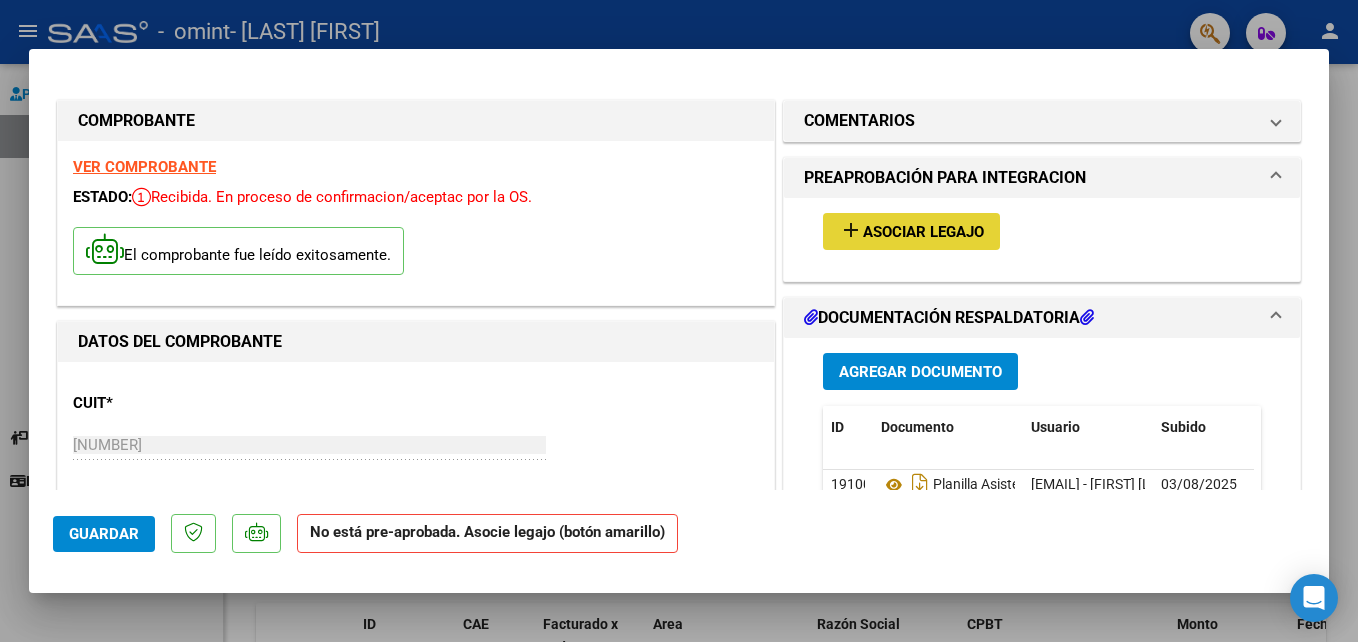 click on "Asociar Legajo" at bounding box center [923, 232] 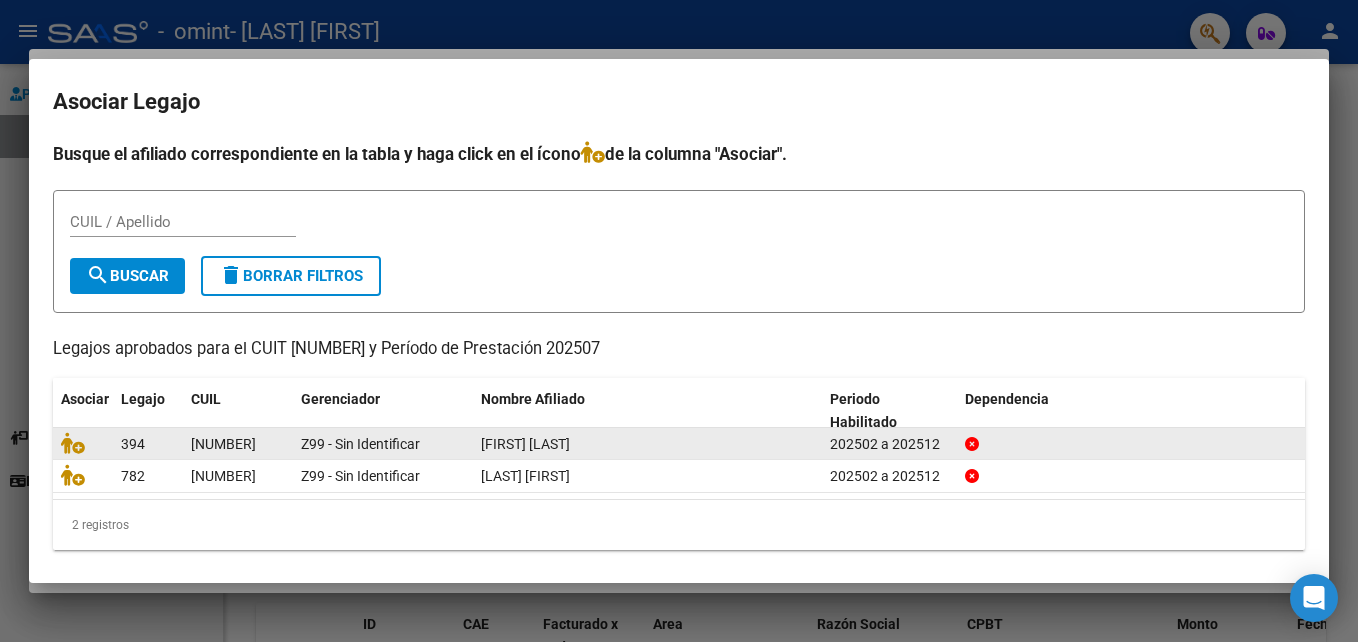 click on "[NUMBER]" 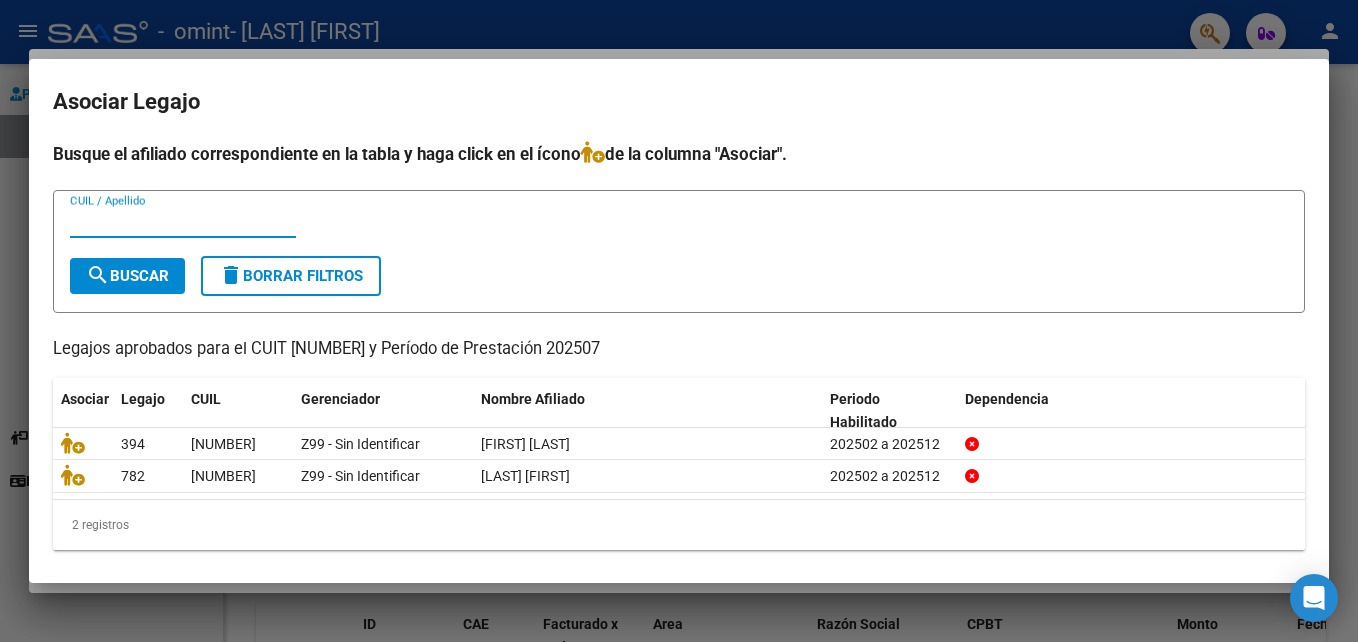 click on "CUIL / Apellido" at bounding box center (183, 222) 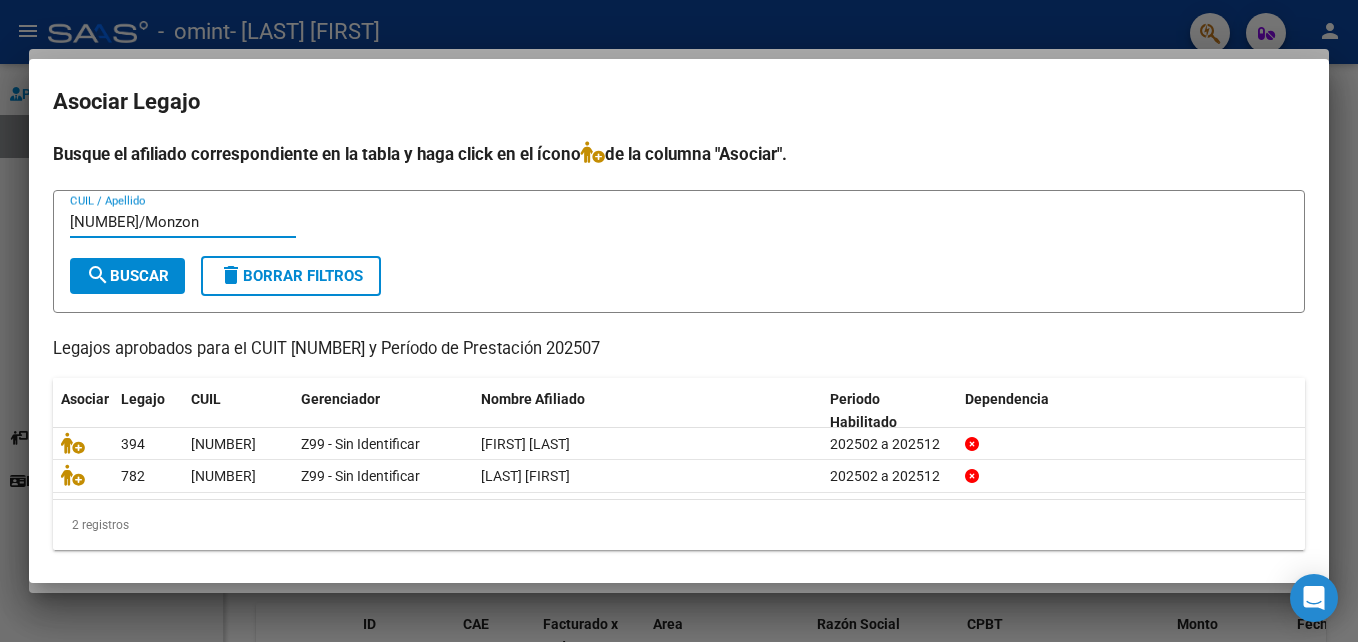 type on "[NUMBER]/Monzon" 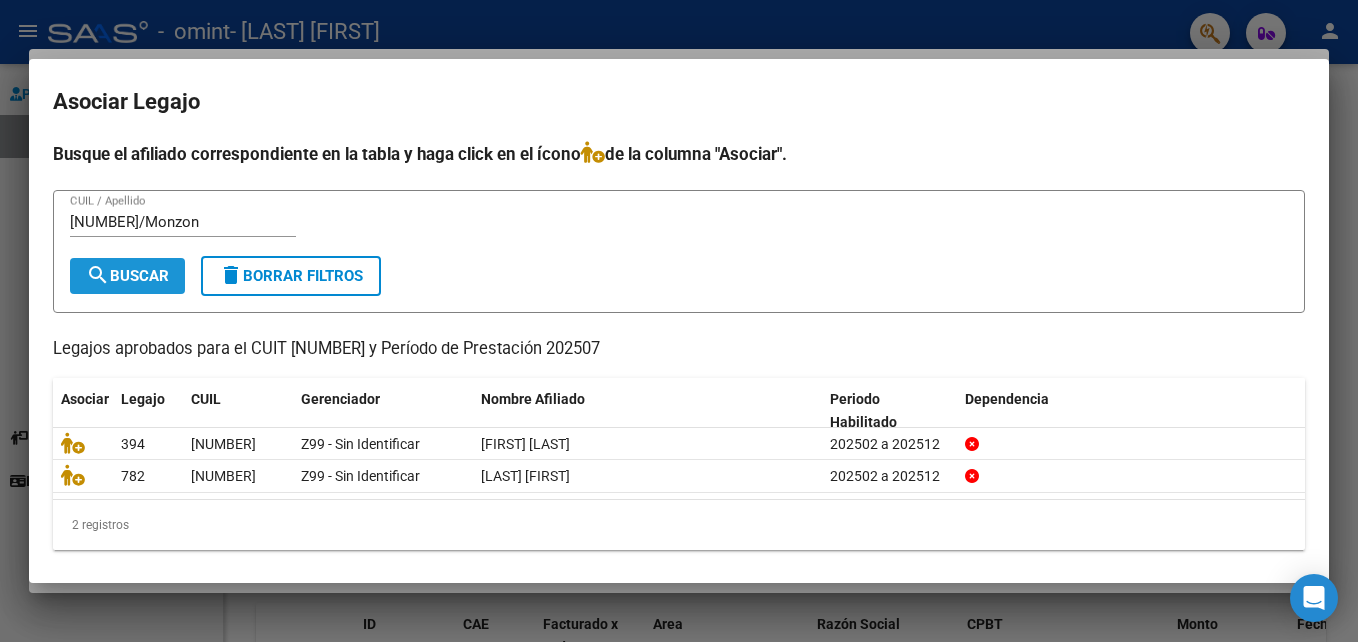 click on "search  Buscar" at bounding box center [127, 276] 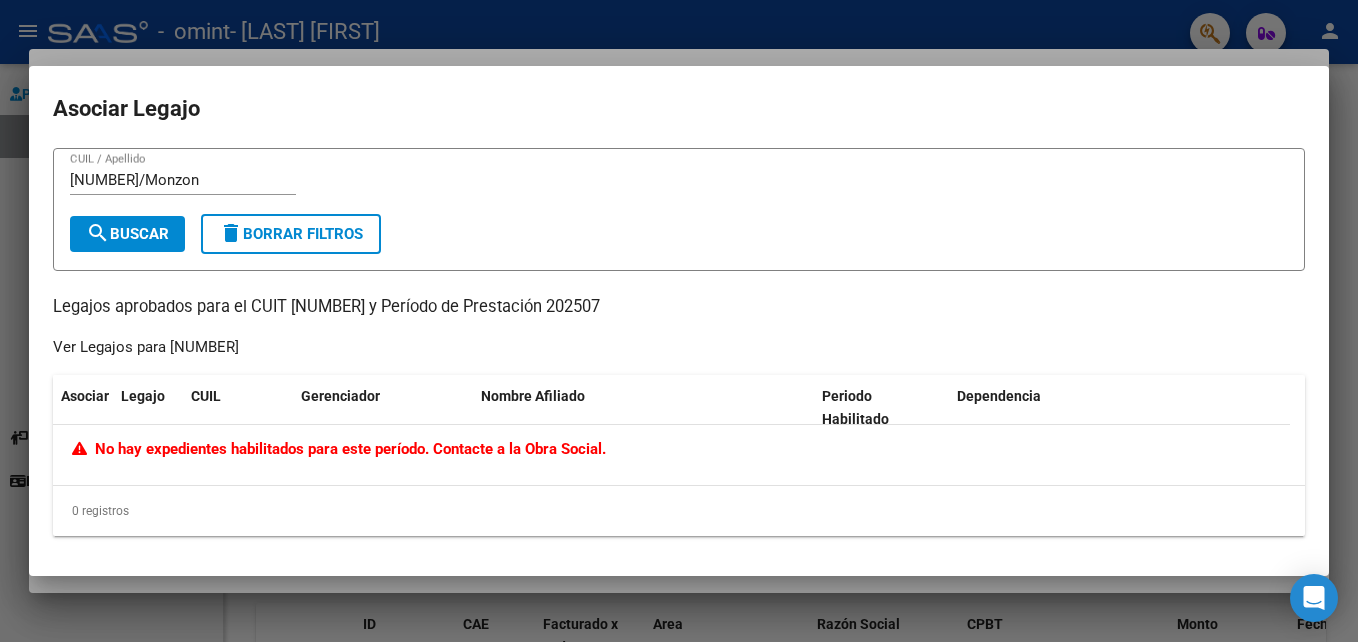 click on "[NUMBER]/Monzon CUIL / Apellido" at bounding box center (679, 189) 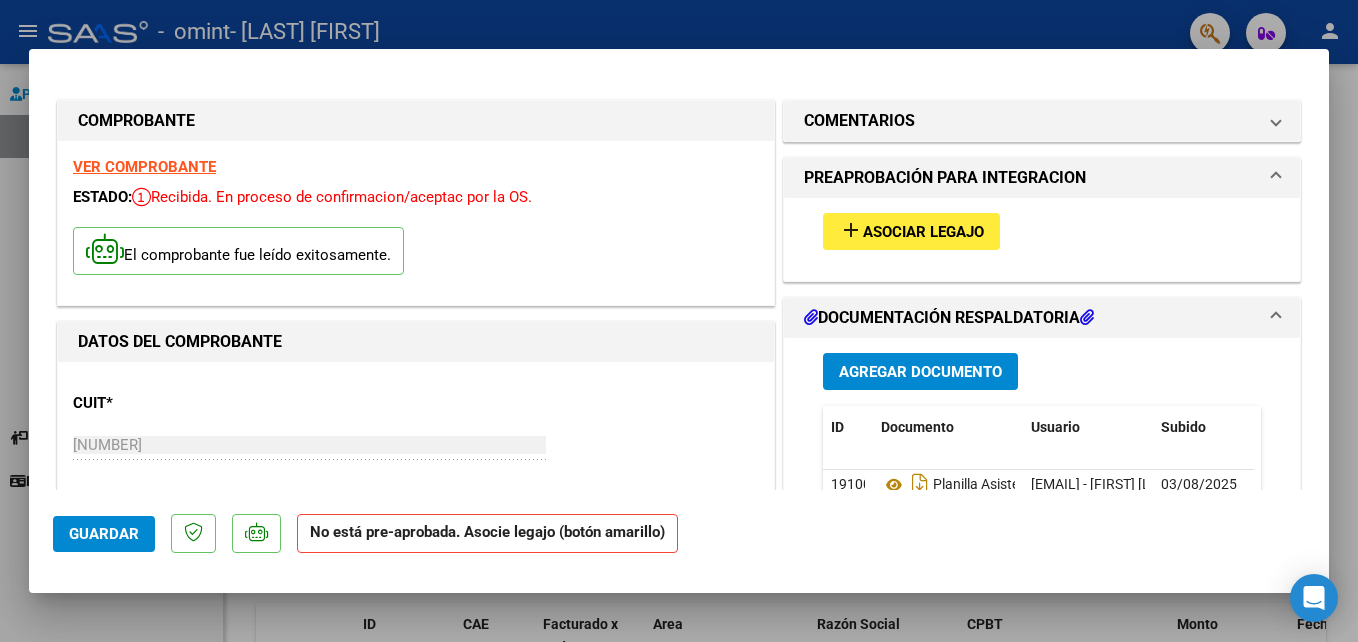 click at bounding box center [679, 321] 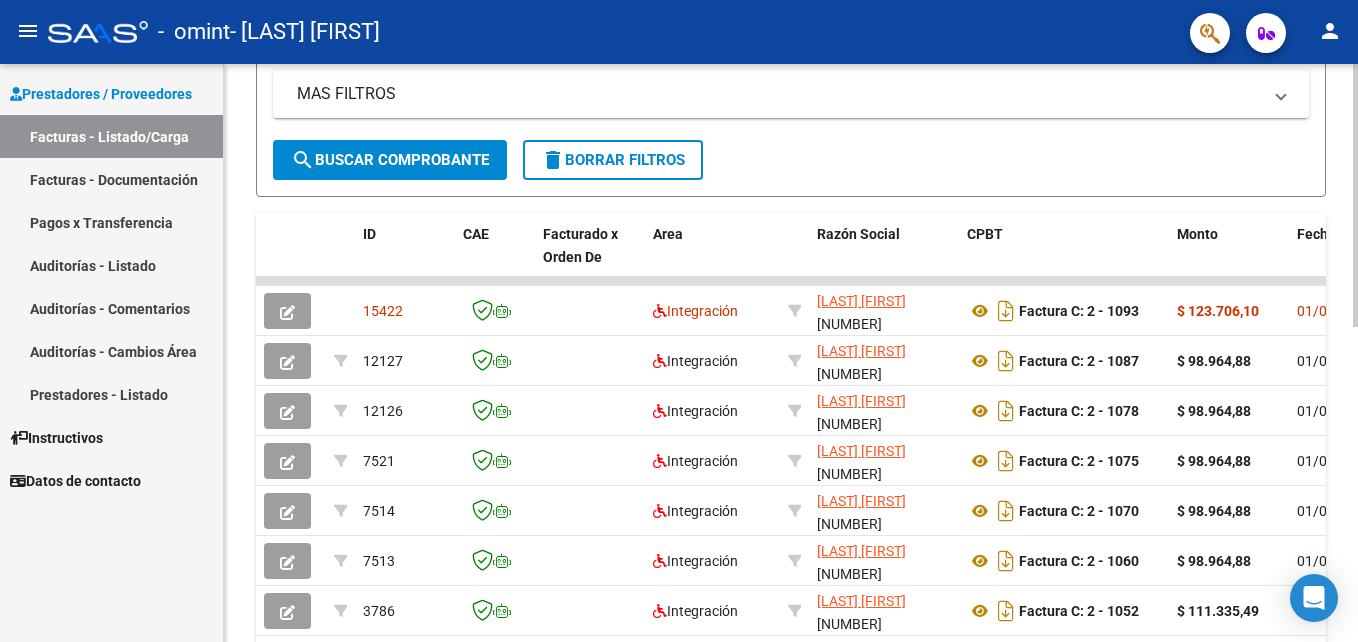scroll, scrollTop: 407, scrollLeft: 0, axis: vertical 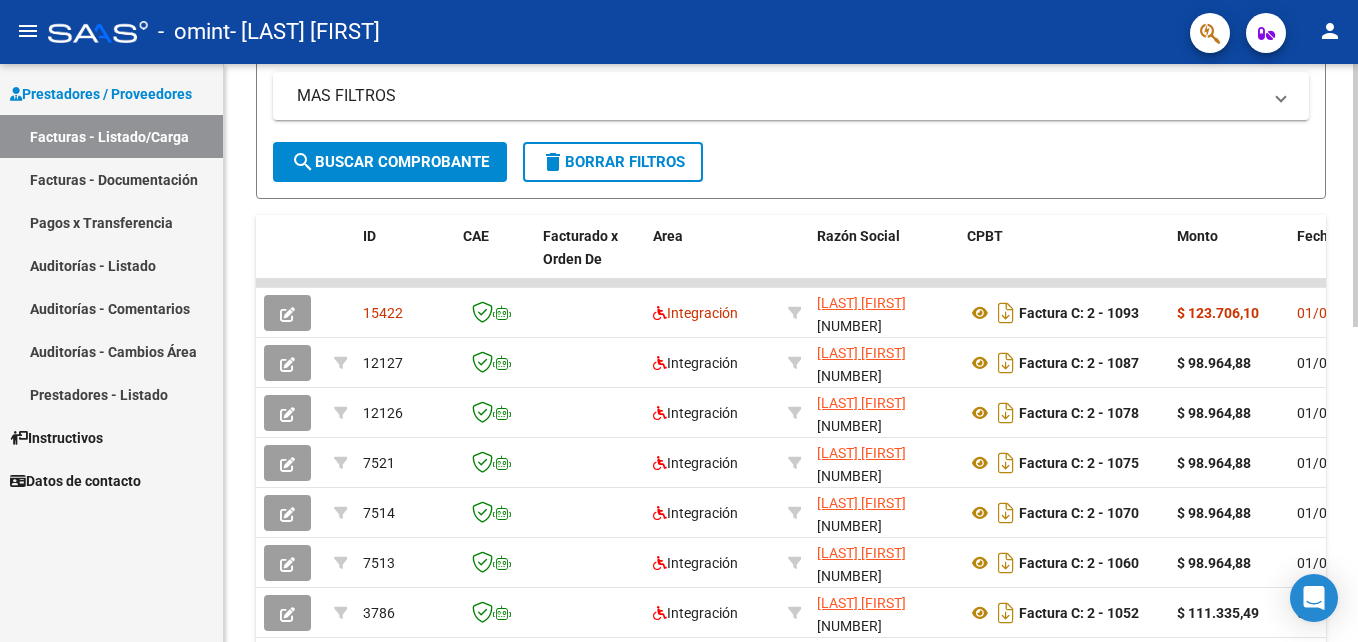 click on "Video tutorial   PRESTADORES -> Listado de CPBTs Emitidos por Prestadores / Proveedores (alt+q)   Cargar Comprobante
cloud_download  CSV  cloud_download  EXCEL  cloud_download  Estandar   Descarga Masiva
Filtros Id Area Area Todos Confirmado   Mostrar totalizadores   FILTROS DEL COMPROBANTE  Comprobante Tipo Comprobante Tipo Start date – End date Fec. Comprobante Desde / Hasta Días Emisión Desde(cant. días) Días Emisión Hasta(cant. días) CUIT / Razón Social Pto. Venta Nro. Comprobante Código SSS CAE Válido CAE Válido Todos Cargado Módulo Hosp. Todos Tiene facturacion Apócrifa Hospital Refes  FILTROS DE INTEGRACION  Período De Prestación Campos del Archivo de Rendición Devuelto x SSS (dr_envio) Todos Rendido x SSS (dr_envio) Tipo de Registro Tipo de Registro Período Presentación Período Presentación Campos del Legajo Asociado (preaprobación) Afiliado Legajo (cuil/nombre) Todos Solo facturas preaprobadas  MAS FILTROS  Todos Con Doc. Respaldatoria Todos Con Trazabilidad Todos – – 2" 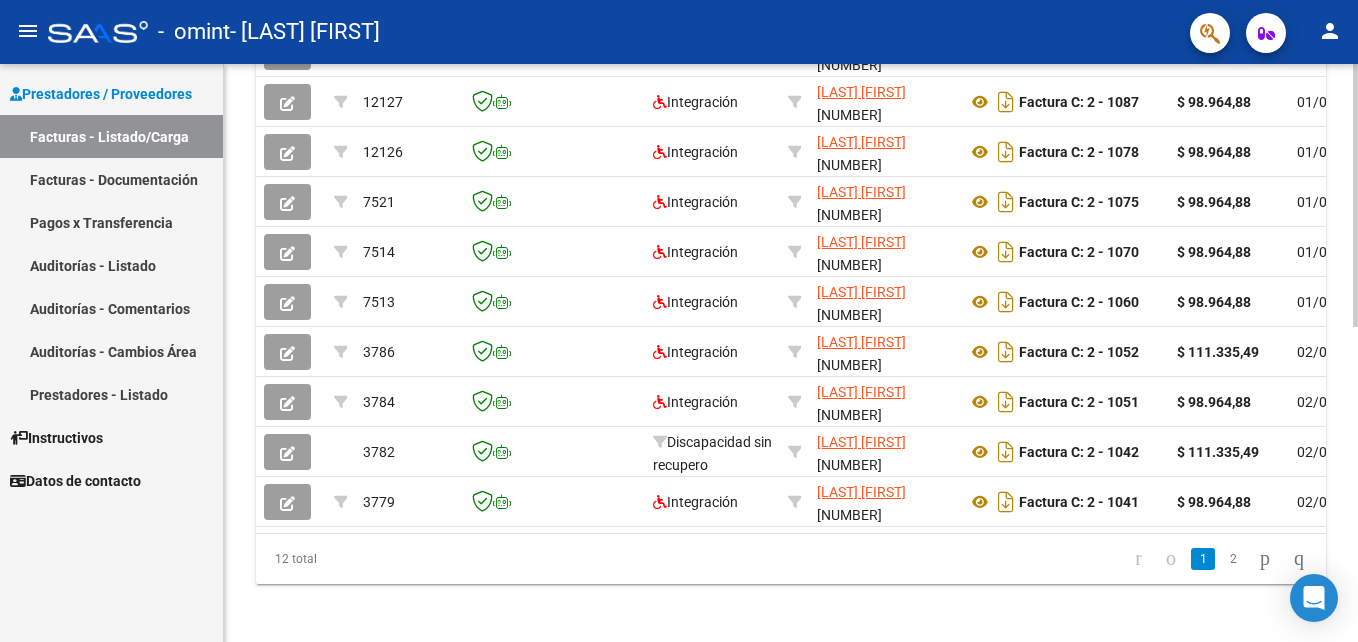 scroll, scrollTop: 690, scrollLeft: 0, axis: vertical 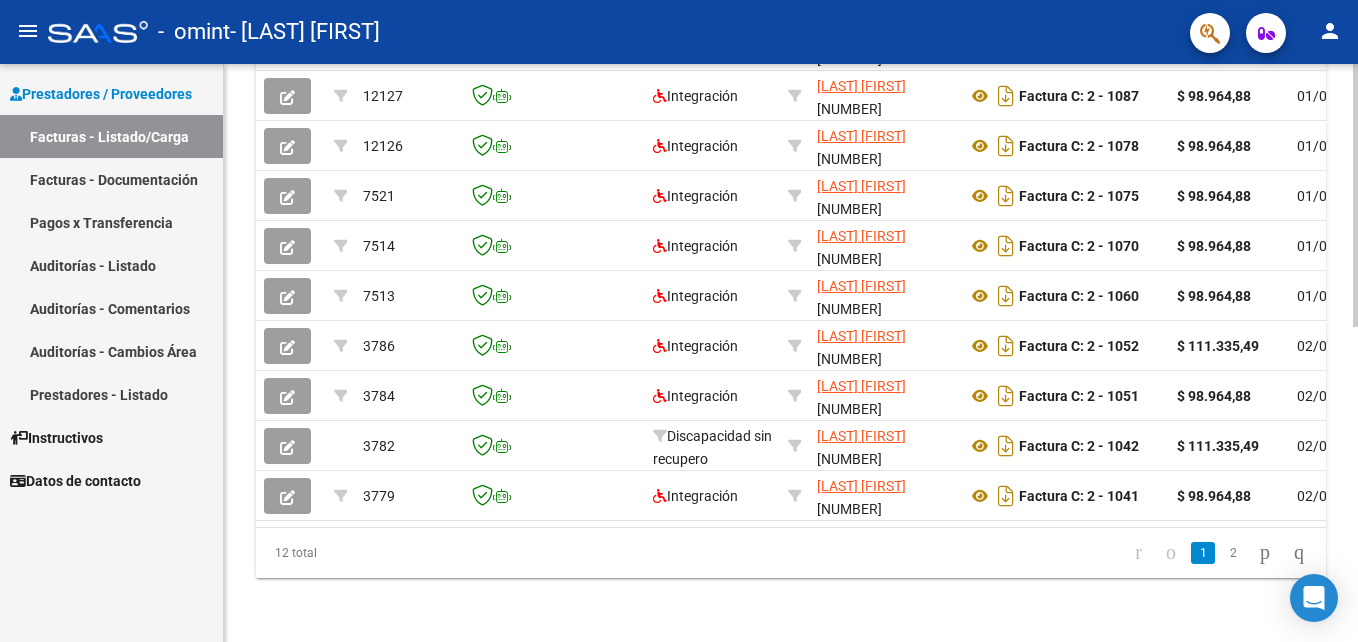 click 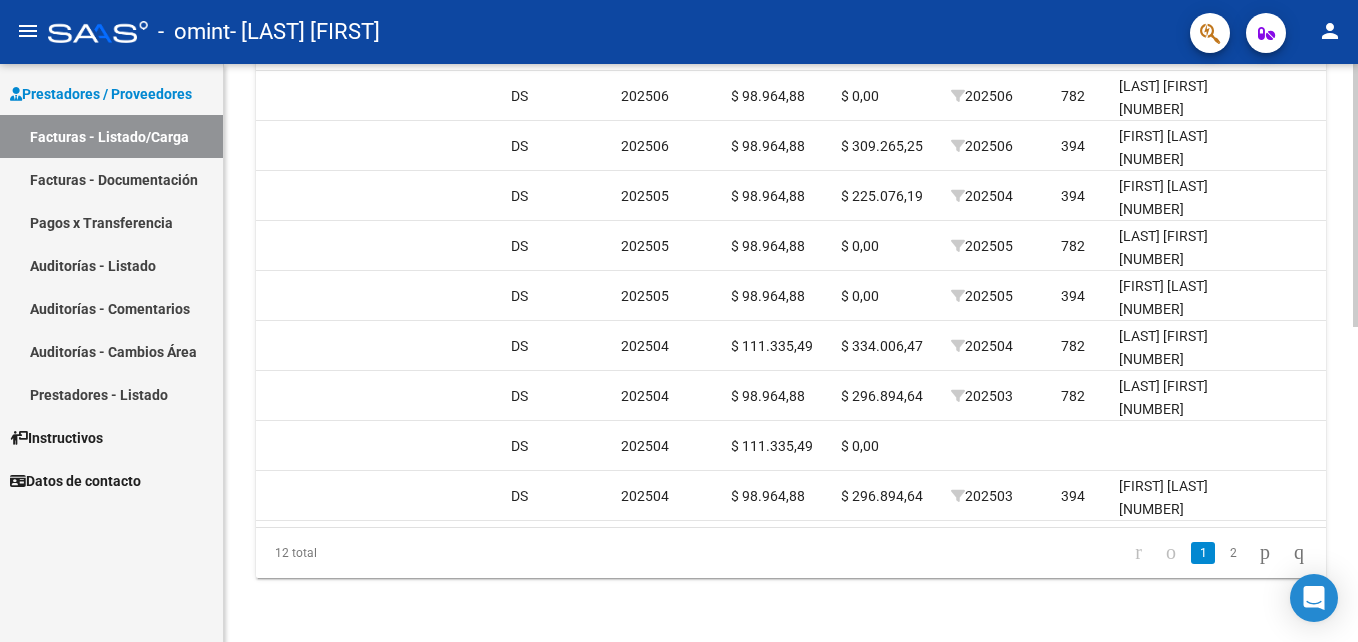 scroll, scrollTop: 0, scrollLeft: 1935, axis: horizontal 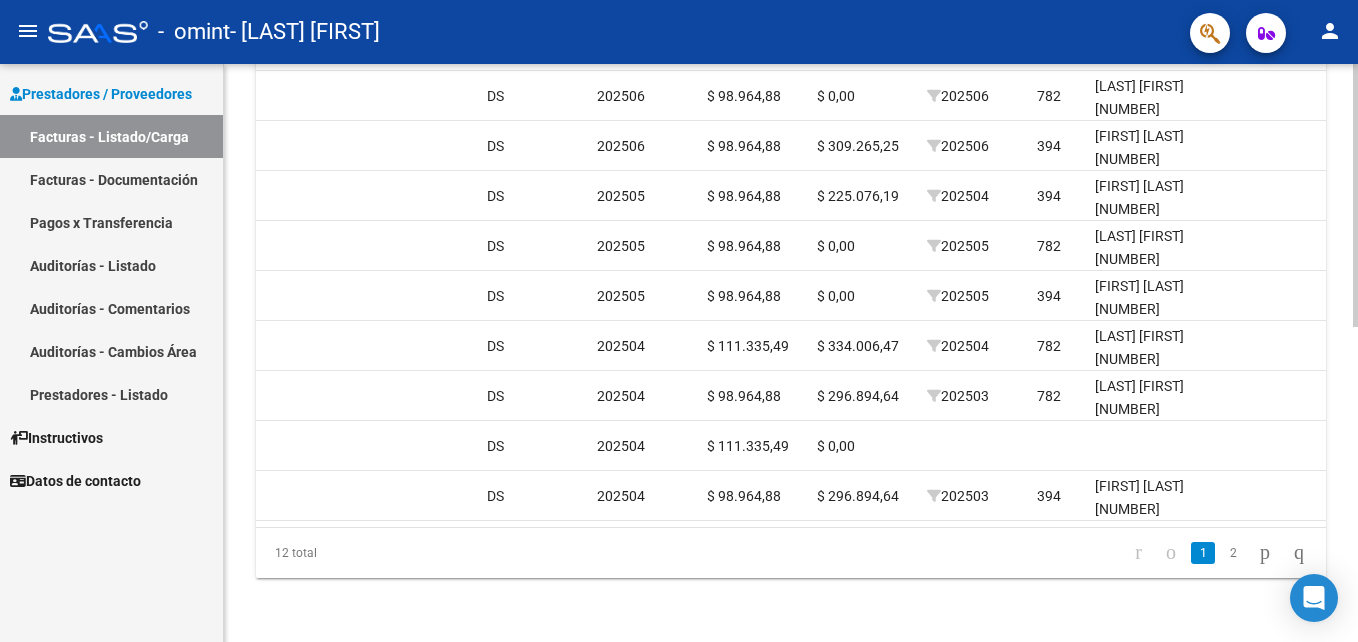 click on "menu -   omint   - [LAST] [FIRST] person    Prestadores / Proveedores Facturas - Listado/Carga Facturas - Documentación Pagos x Transferencia Auditorías - Listado Auditorías - Comentarios Auditorías - Cambios Área Prestadores - Listado    Instructivos    Datos de contacto  Video tutorial   PRESTADORES -> Listado de CPBTs Emitidos por Prestadores / Proveedores (alt+q)   Cargar Comprobante
cloud_download  CSV  cloud_download  EXCEL  cloud_download  Estandar   Descarga Masiva
Filtros Id Area Area Todos Confirmado   Mostrar totalizadores   FILTROS DEL COMPROBANTE  Comprobante Tipo Comprobante Tipo Start date – End date Fec. Comprobante Desde / Hasta Días Emisión Desde(cant. días) Días Emisión Hasta(cant. días) CUIT / Razón Social Pto. Venta Nro. Comprobante Código SSS CAE Válido CAE Válido Todos Cargado Módulo Hosp. Todos Tiene facturacion Apócrifa Hospital Refes  FILTROS DE INTEGRACION  Período De Prestación Campos del Archivo de Rendición Devuelto x SSS (dr_envio) –" at bounding box center [679, 321] 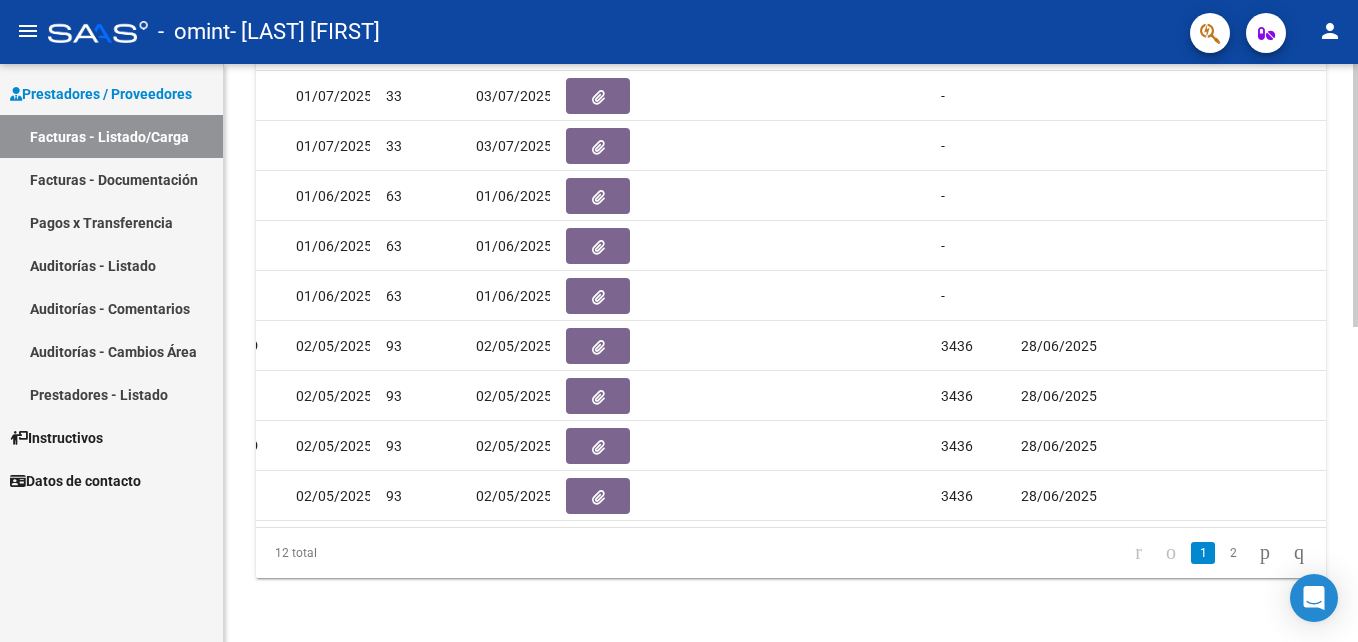 scroll, scrollTop: 0, scrollLeft: 0, axis: both 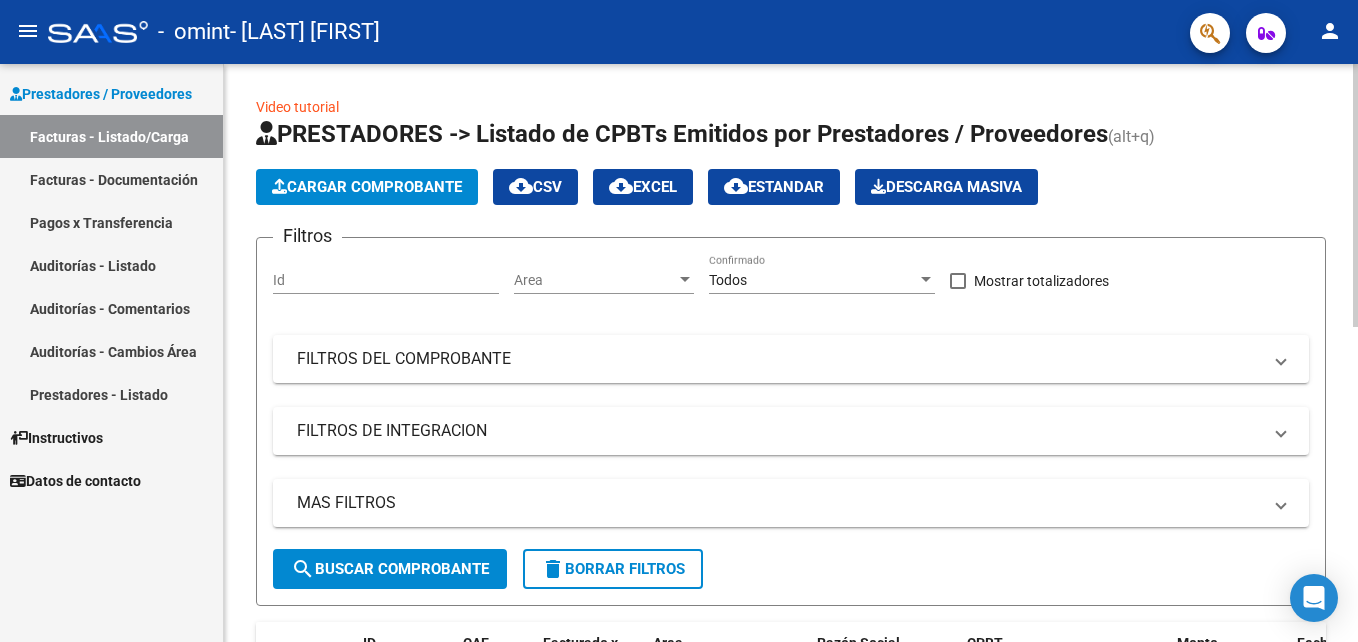 click on "menu -   omint   - [LAST] [FIRST] person    Prestadores / Proveedores Facturas - Listado/Carga Facturas - Documentación Pagos x Transferencia Auditorías - Listado Auditorías - Comentarios Auditorías - Cambios Área Prestadores - Listado    Instructivos    Datos de contacto  Video tutorial   PRESTADORES -> Listado de CPBTs Emitidos por Prestadores / Proveedores (alt+q)   Cargar Comprobante
cloud_download  CSV  cloud_download  EXCEL  cloud_download  Estandar   Descarga Masiva
Filtros Id Area Area Todos Confirmado   Mostrar totalizadores   FILTROS DEL COMPROBANTE  Comprobante Tipo Comprobante Tipo Start date – End date Fec. Comprobante Desde / Hasta Días Emisión Desde(cant. días) Días Emisión Hasta(cant. días) CUIT / Razón Social Pto. Venta Nro. Comprobante Código SSS CAE Válido CAE Válido Todos Cargado Módulo Hosp. Todos Tiene facturacion Apócrifa Hospital Refes  FILTROS DE INTEGRACION  Período De Prestación Campos del Archivo de Rendición Devuelto x SSS (dr_envio) Todos –" 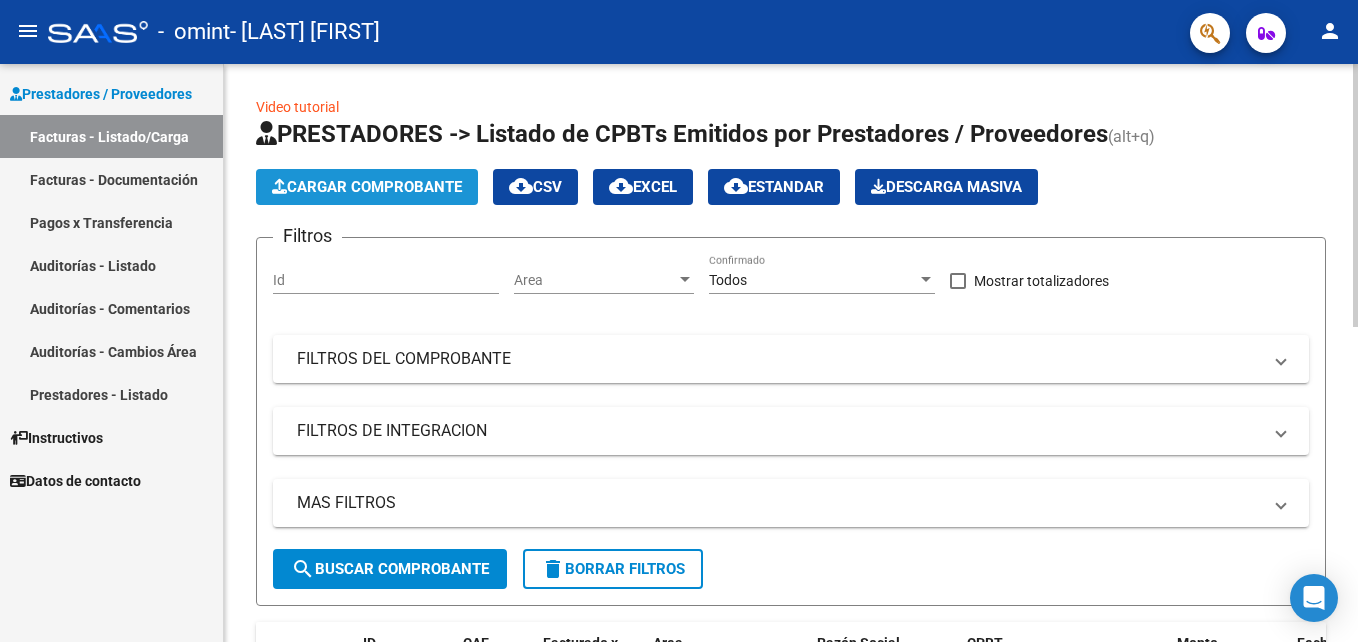 click on "Cargar Comprobante" 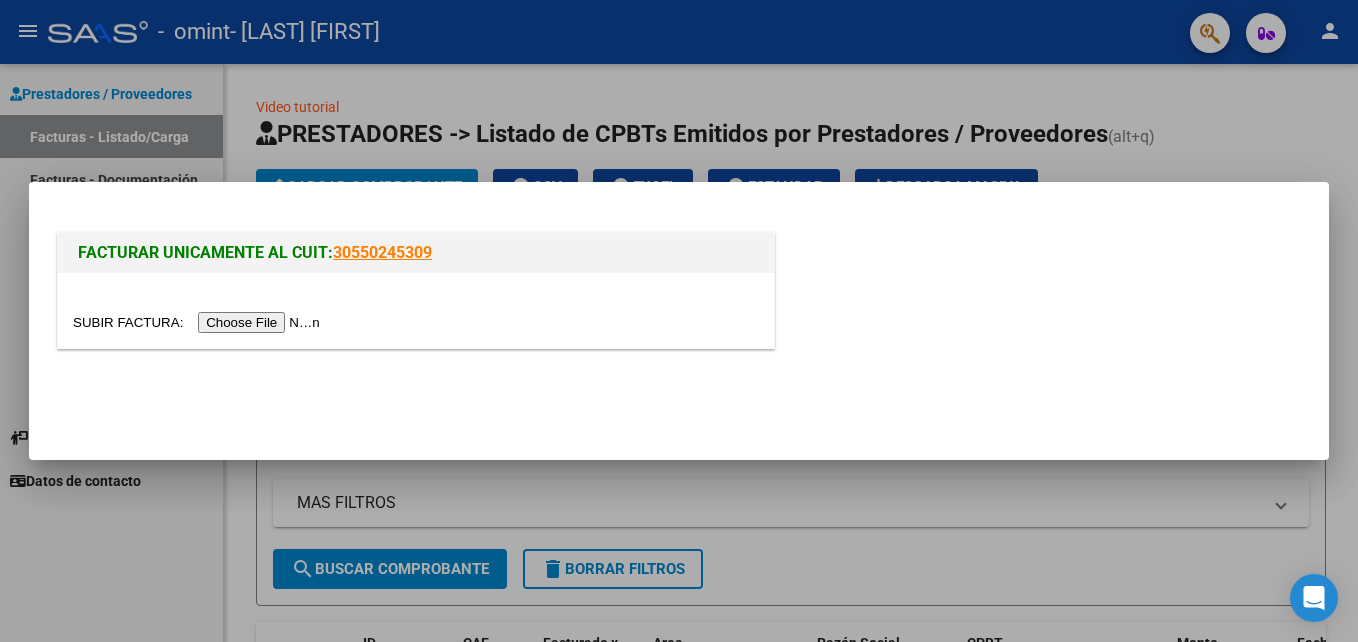 click at bounding box center (199, 322) 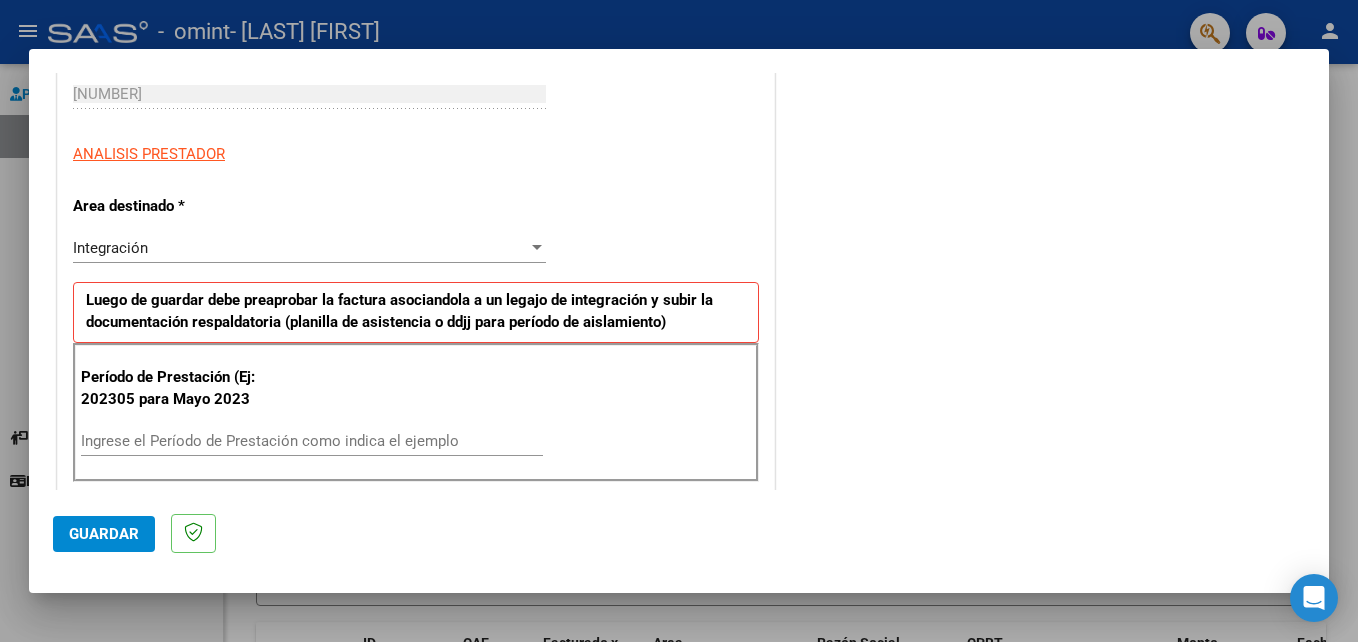 scroll, scrollTop: 320, scrollLeft: 0, axis: vertical 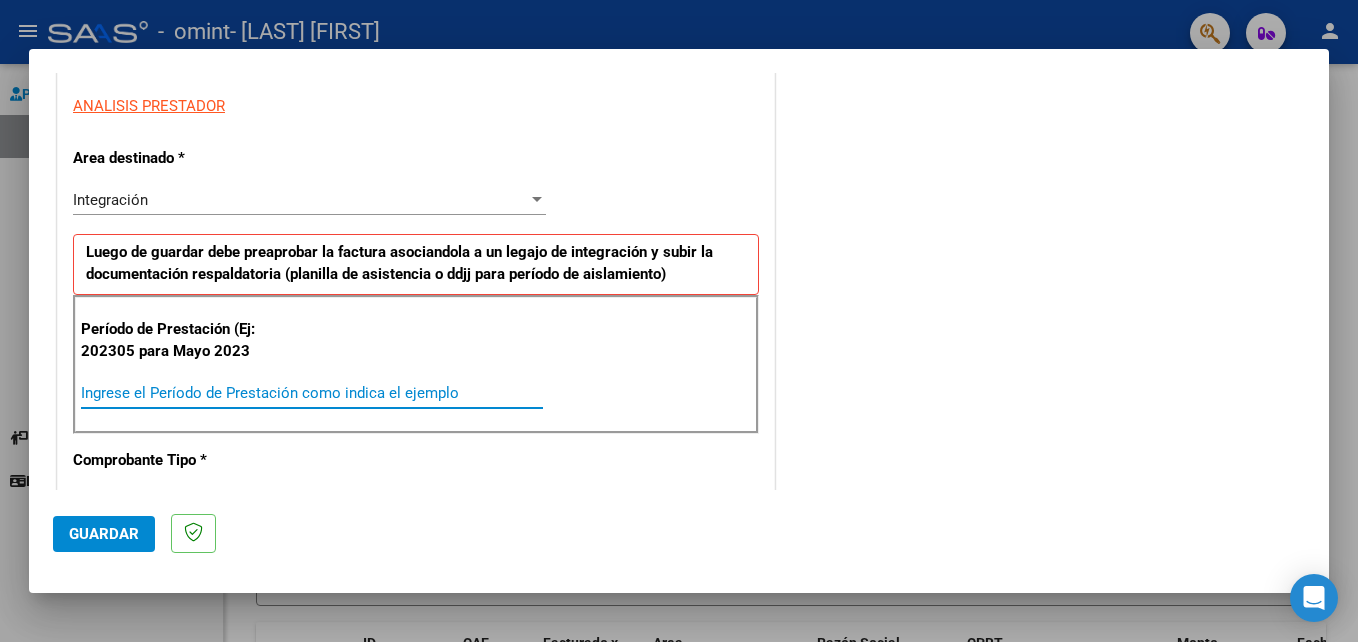 click on "Ingrese el Período de Prestación como indica el ejemplo" at bounding box center [312, 393] 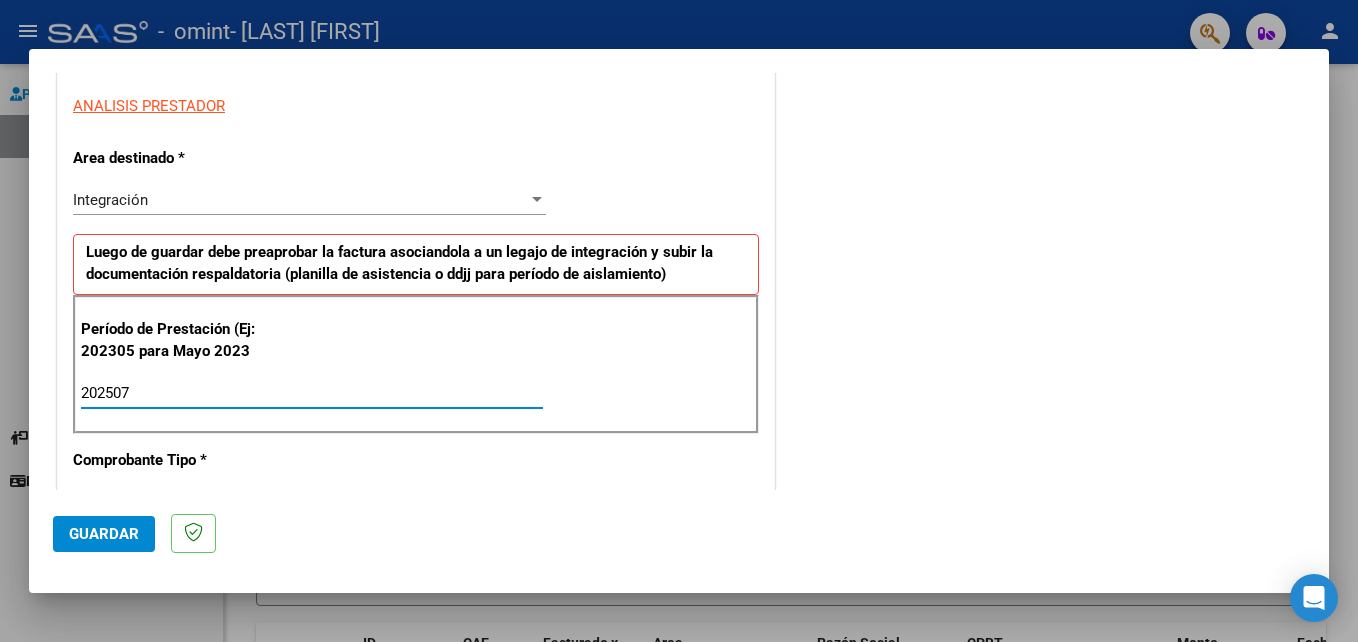 type on "202507" 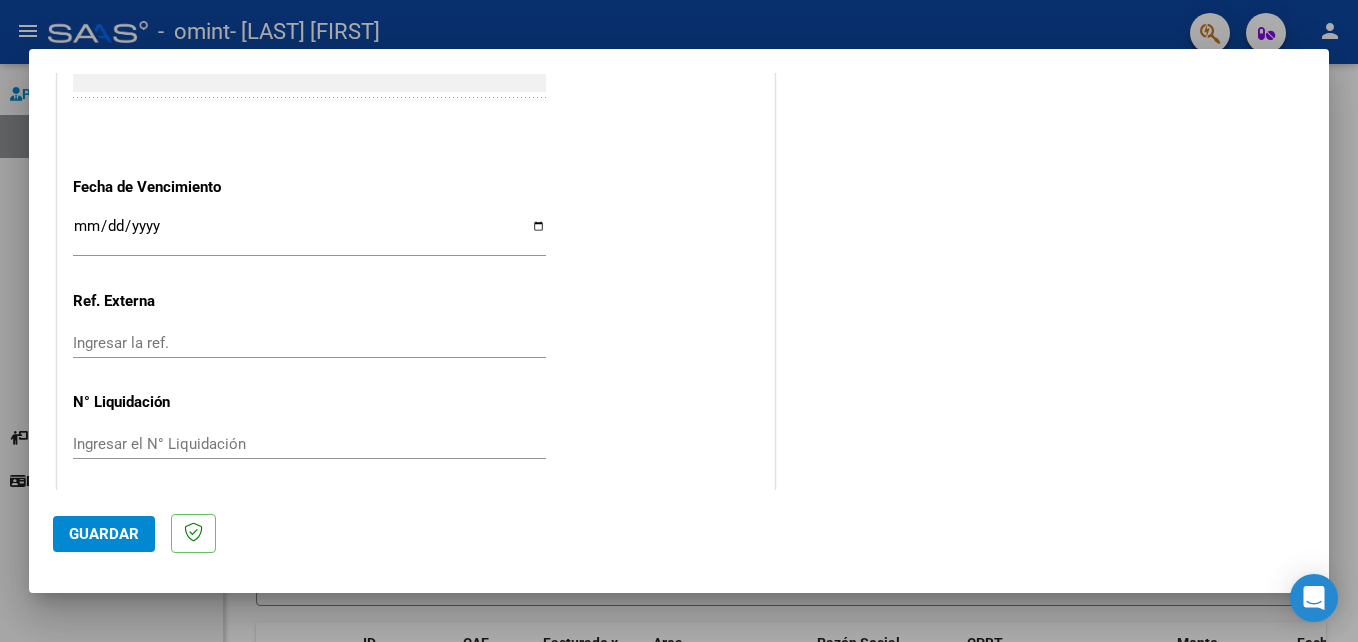 scroll, scrollTop: 1306, scrollLeft: 0, axis: vertical 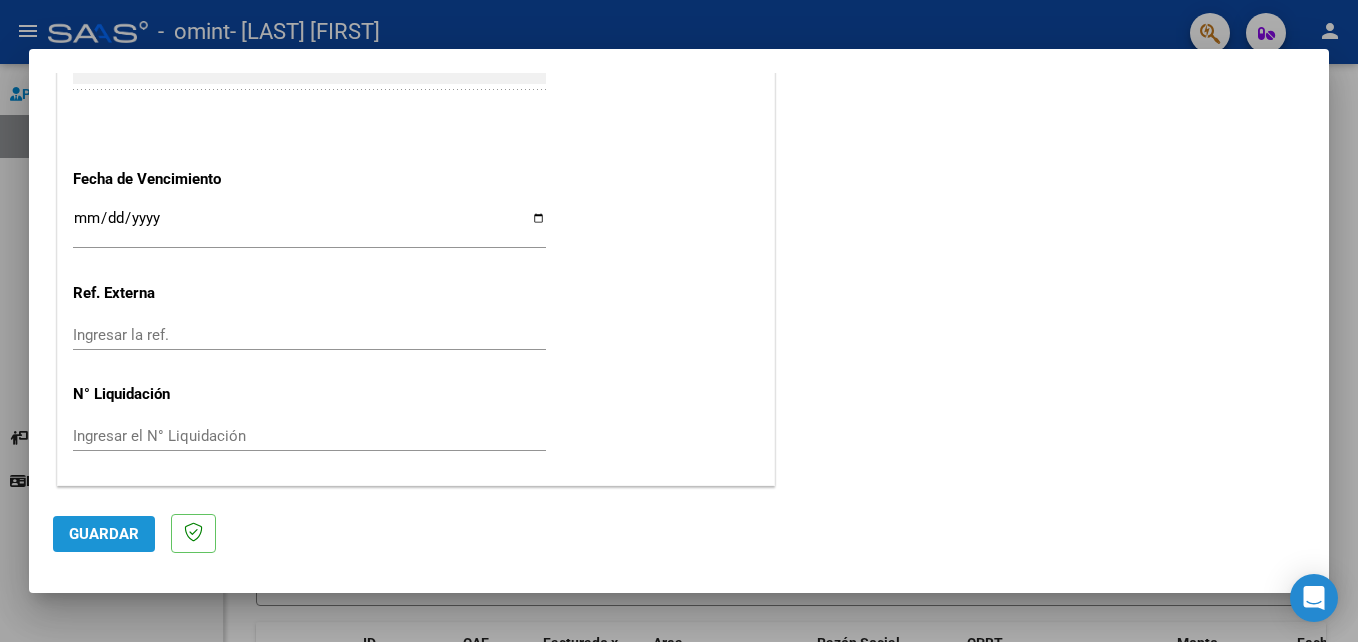 click on "Guardar" 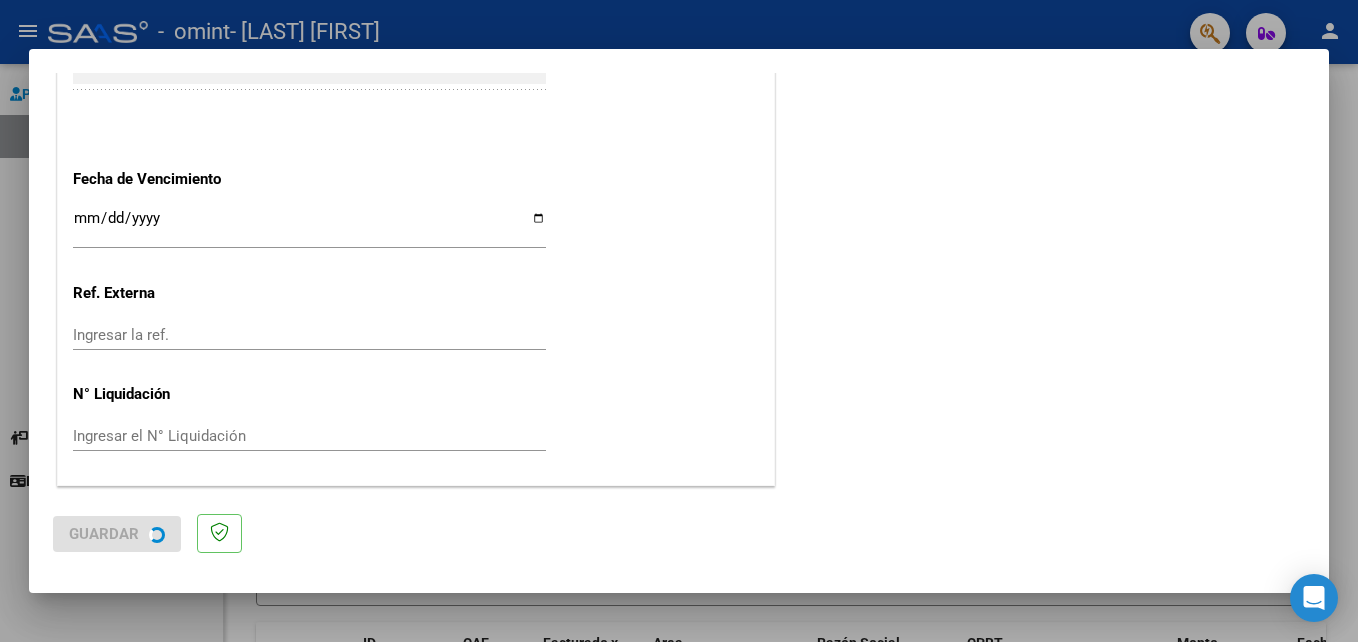 scroll, scrollTop: 0, scrollLeft: 0, axis: both 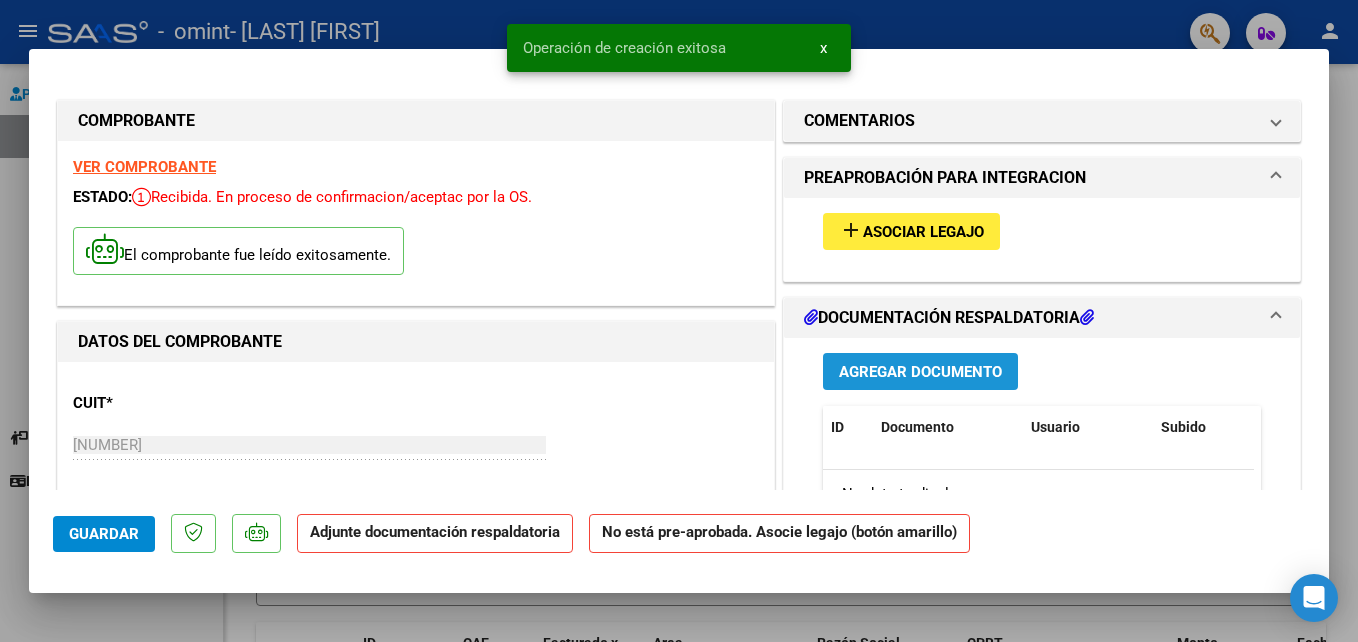 click on "Agregar Documento" at bounding box center [920, 372] 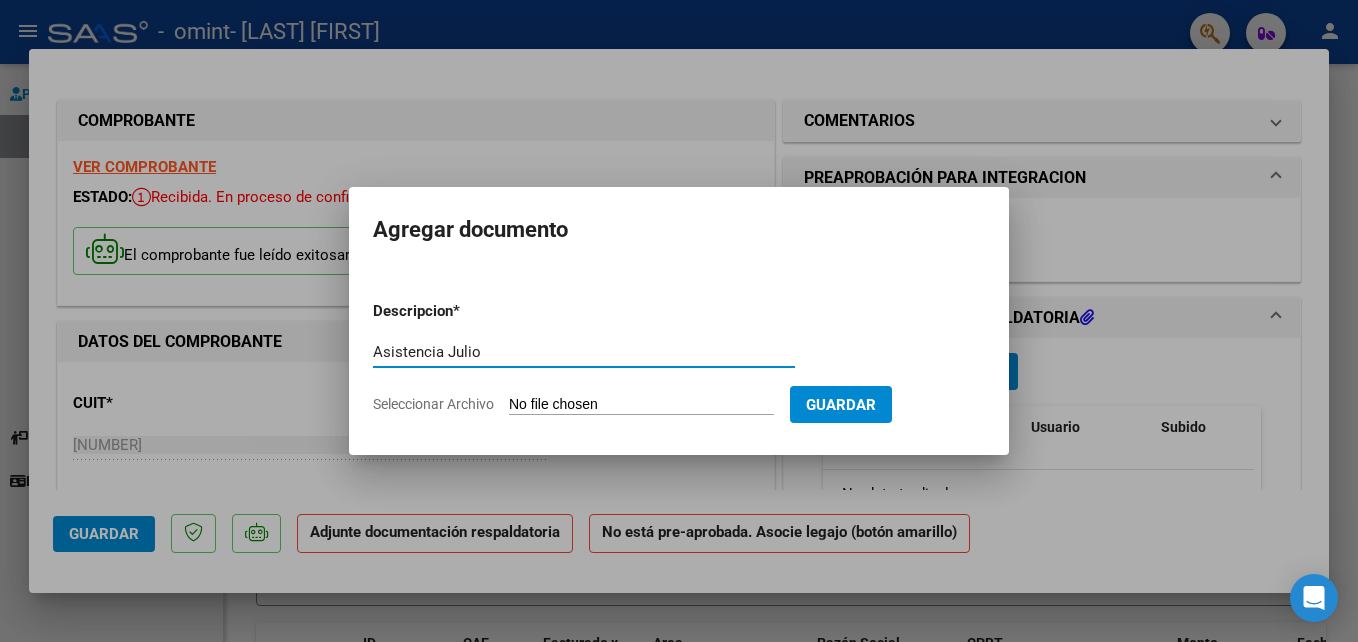 type on "Asistencia Julio" 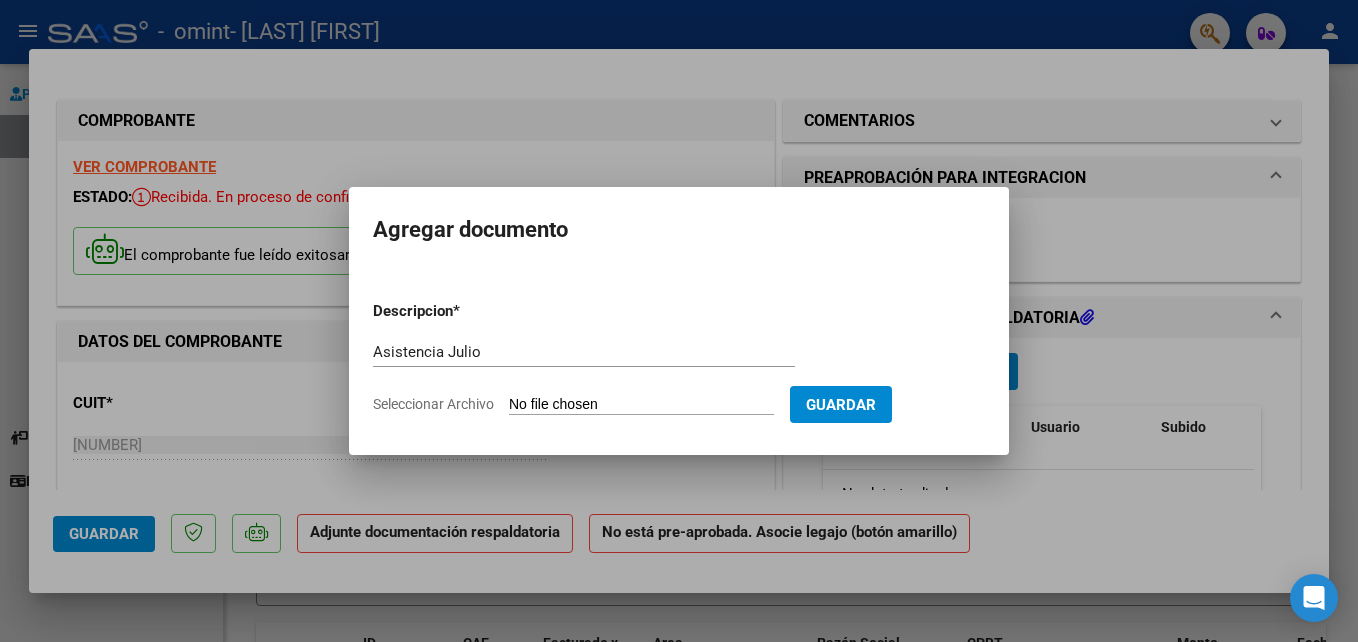 click on "Seleccionar Archivo" at bounding box center (641, 405) 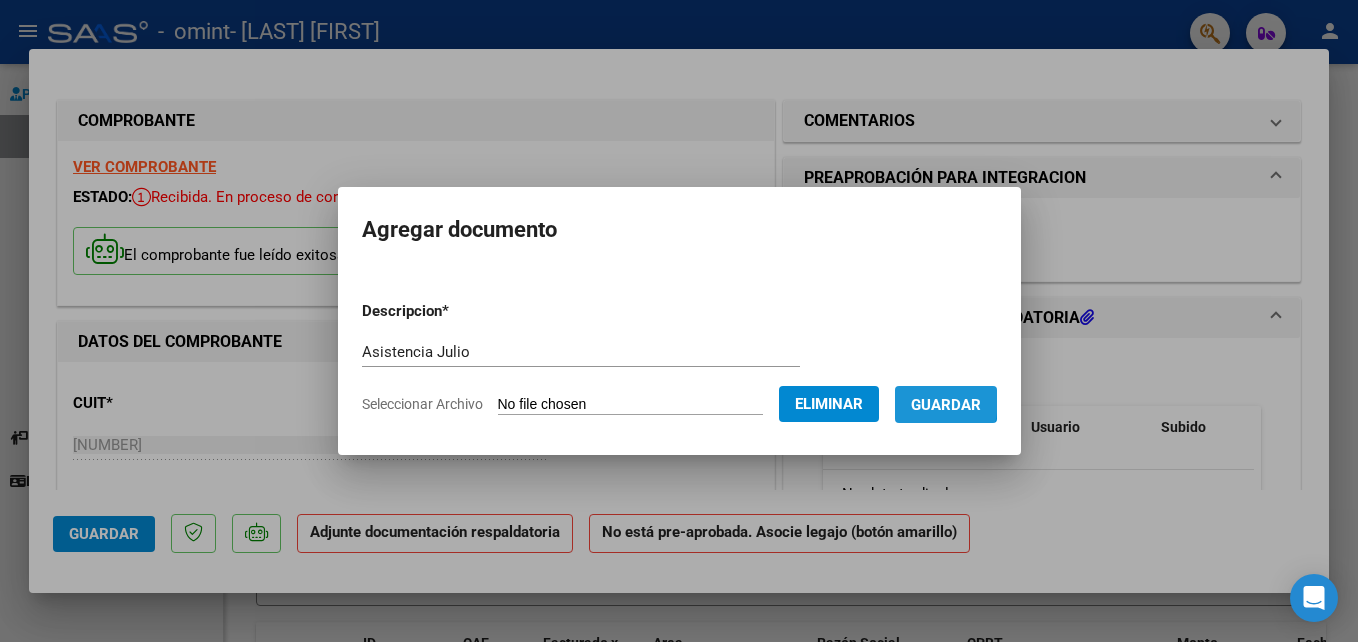 click on "Guardar" at bounding box center [946, 404] 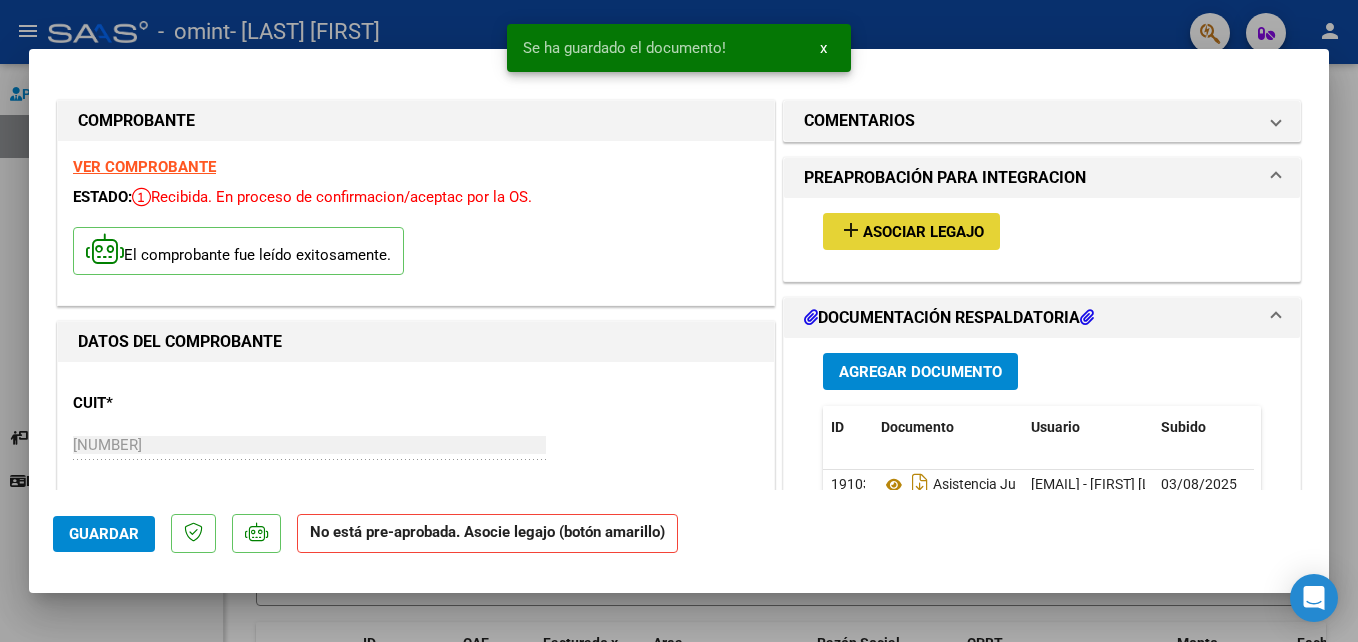 click on "Asociar Legajo" at bounding box center [923, 232] 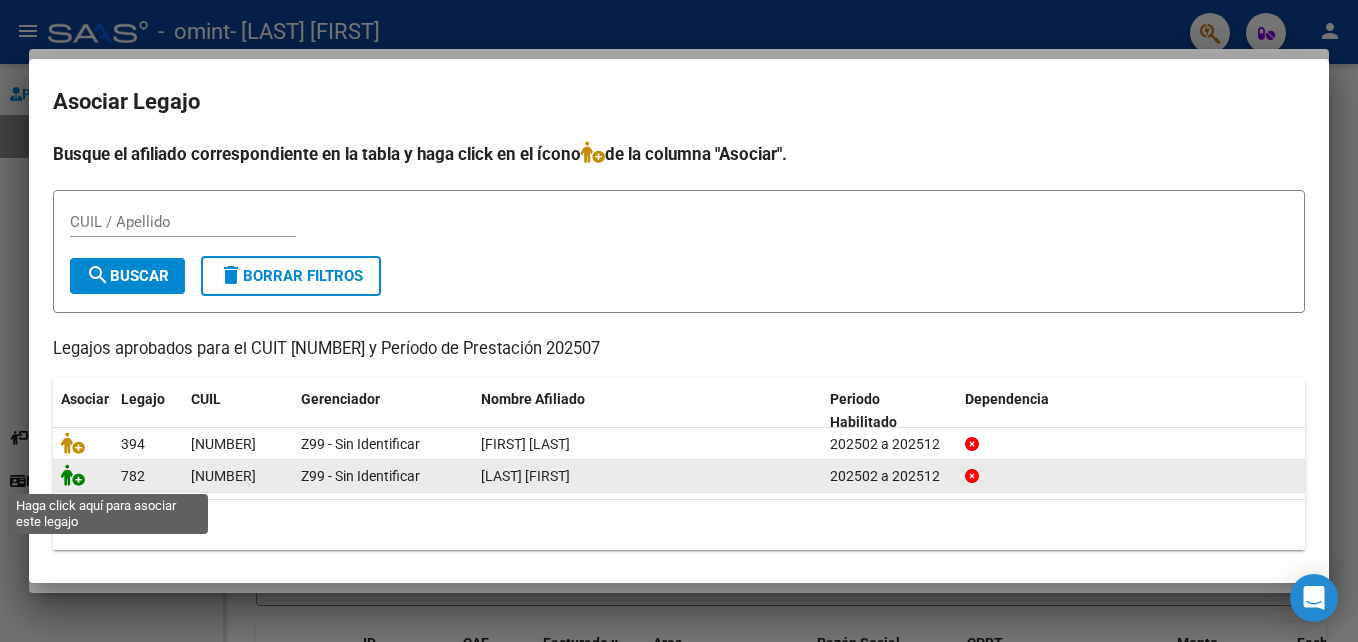 click 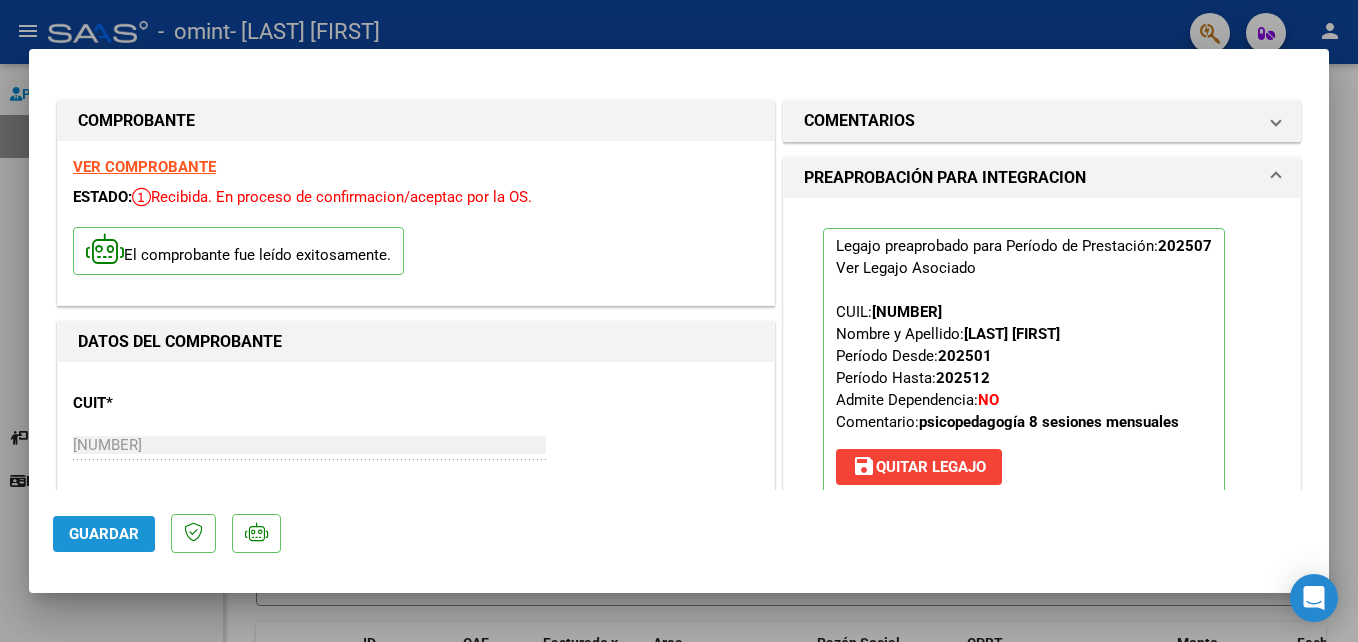 click on "Guardar" 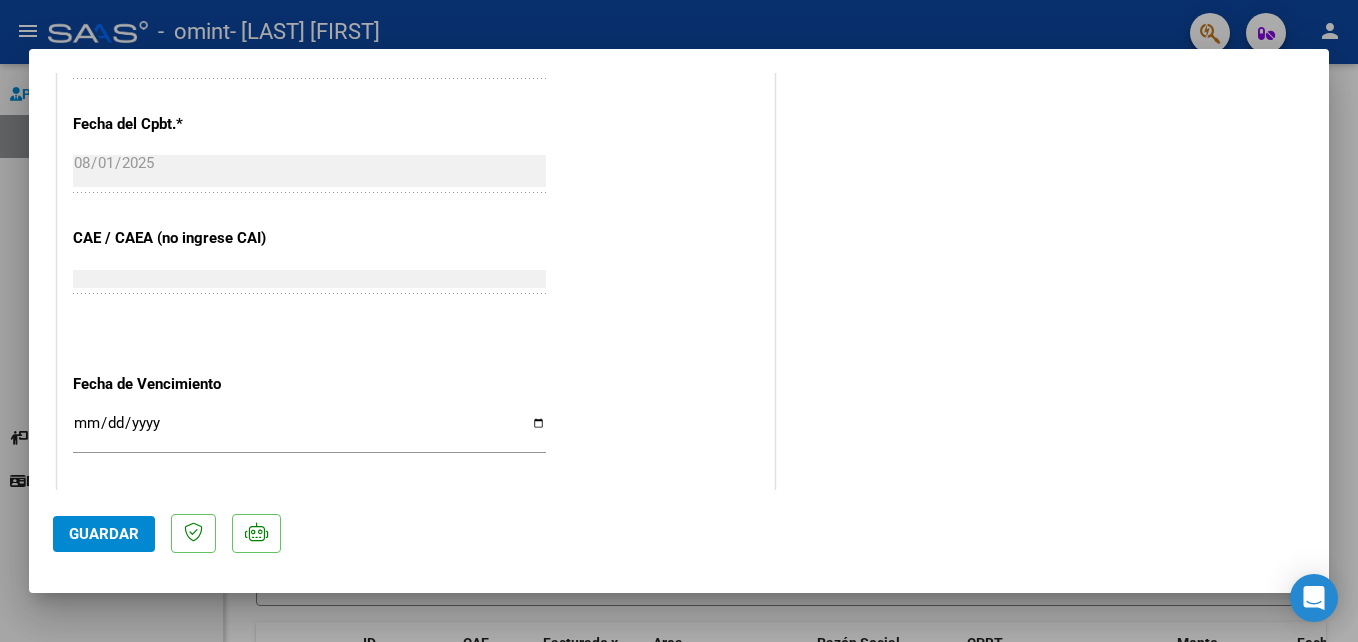 scroll, scrollTop: 1208, scrollLeft: 0, axis: vertical 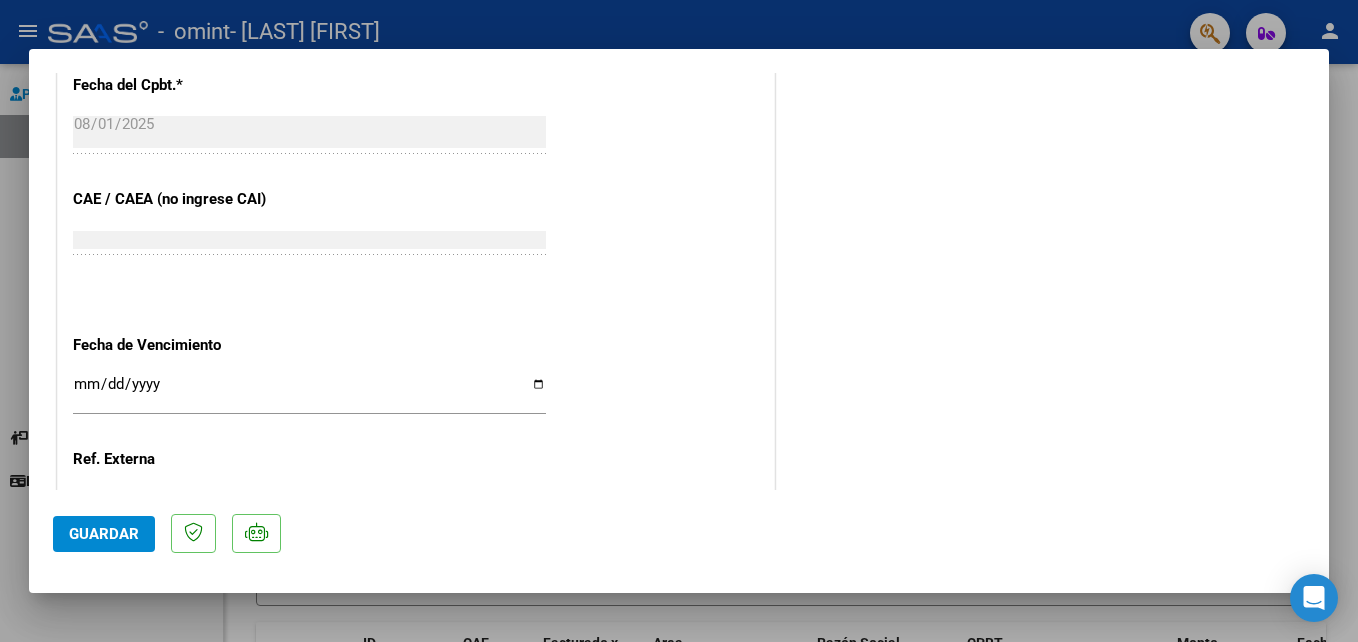 click at bounding box center [679, 321] 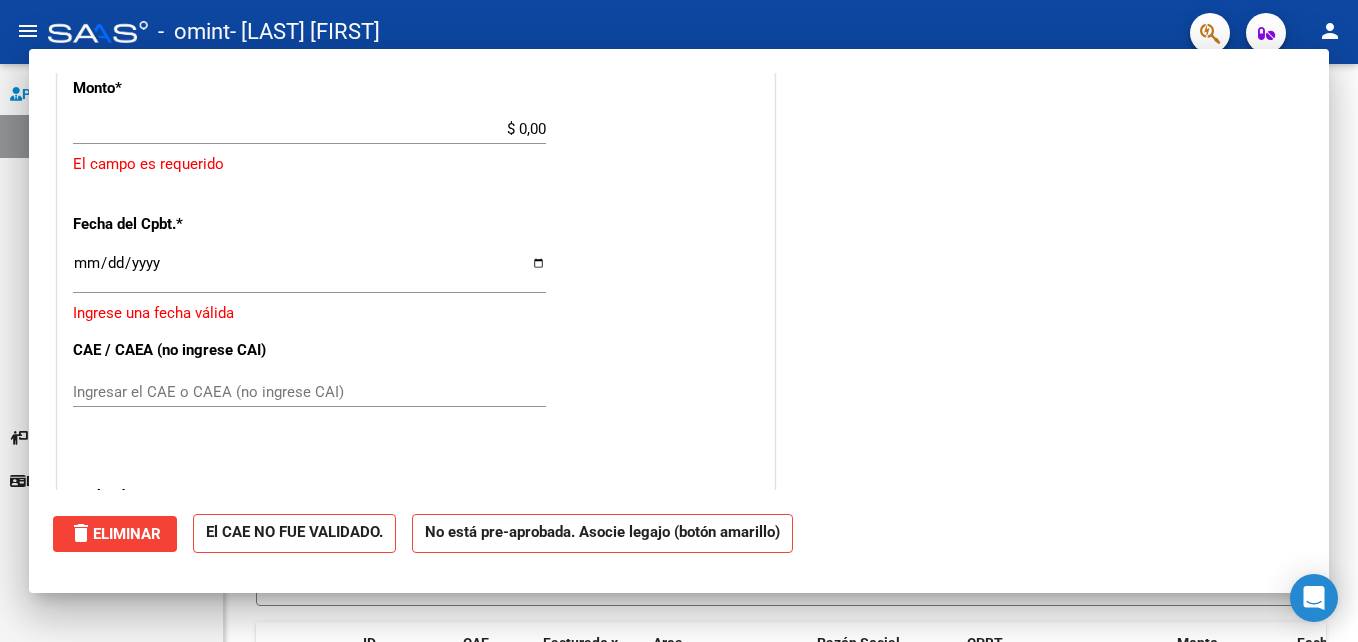 scroll, scrollTop: 1147, scrollLeft: 0, axis: vertical 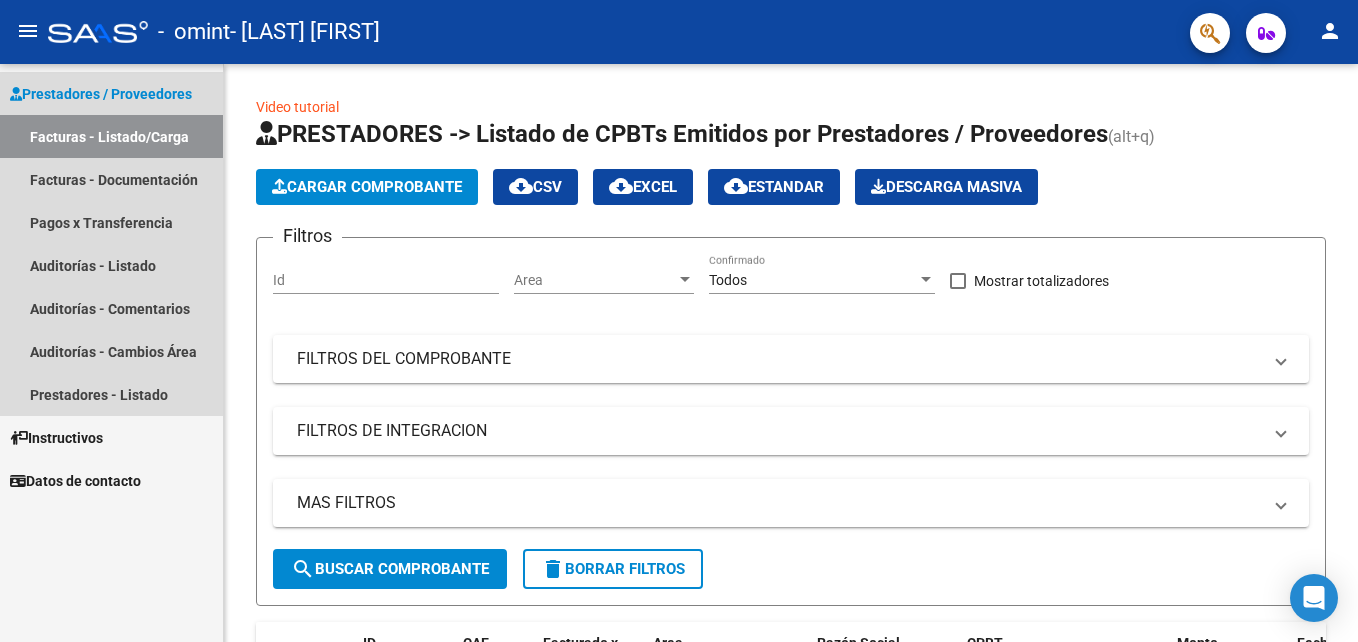 click on "Facturas - Listado/Carga" at bounding box center (111, 136) 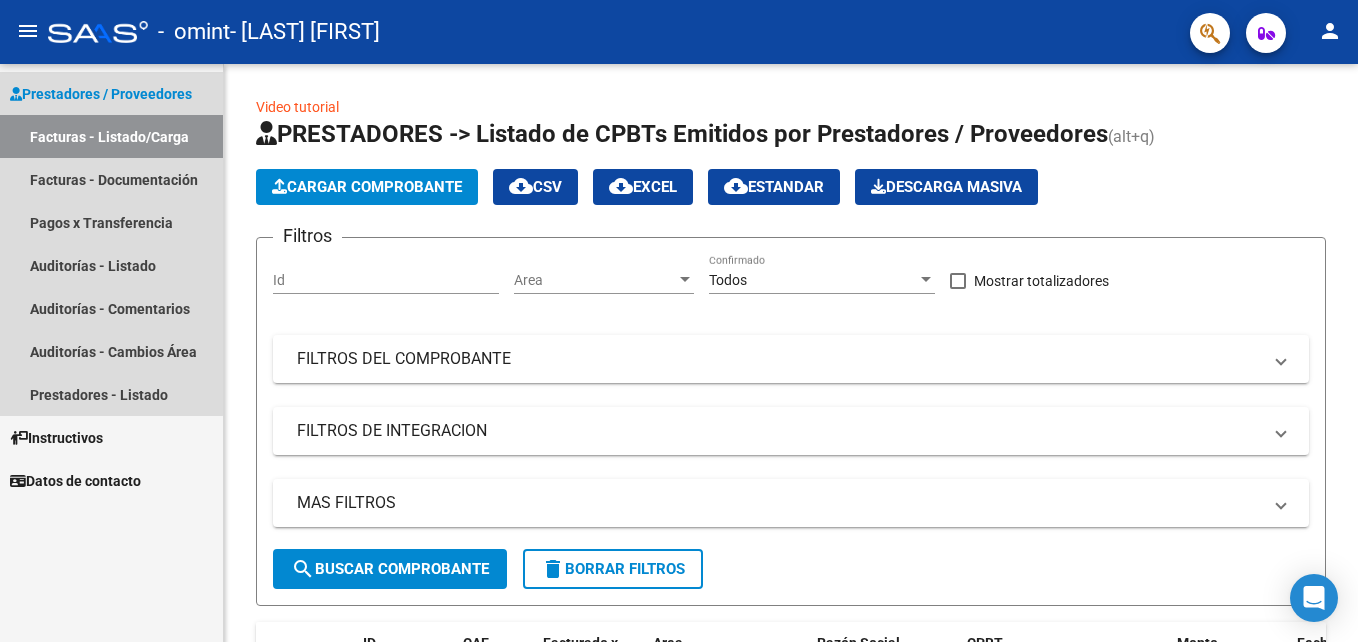 click on "Facturas - Listado/Carga" at bounding box center [111, 136] 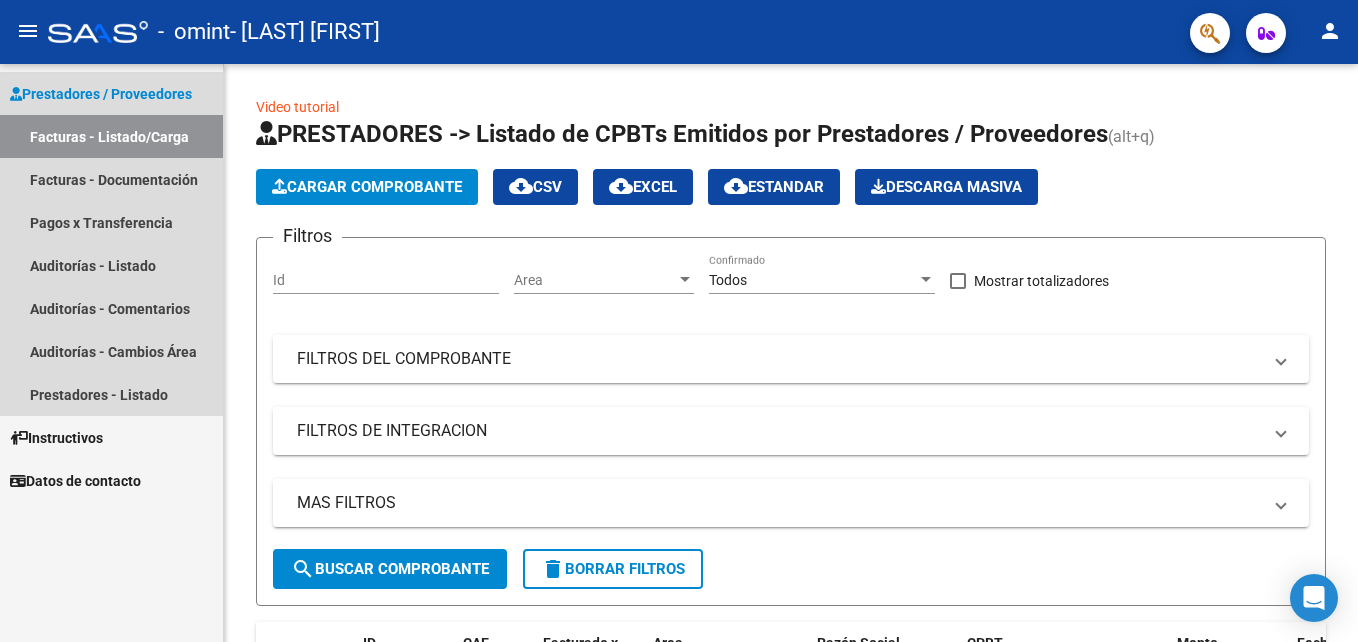 click on "Prestadores / Proveedores" at bounding box center (101, 94) 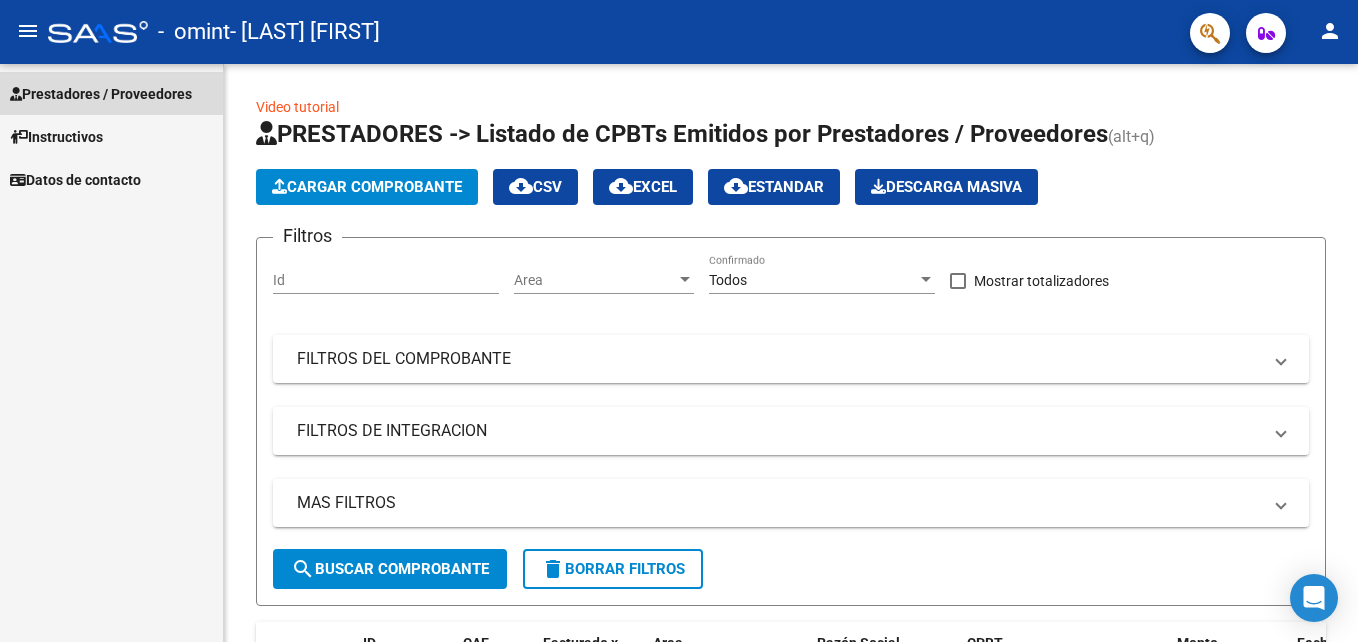 click on "Prestadores / Proveedores" at bounding box center [101, 94] 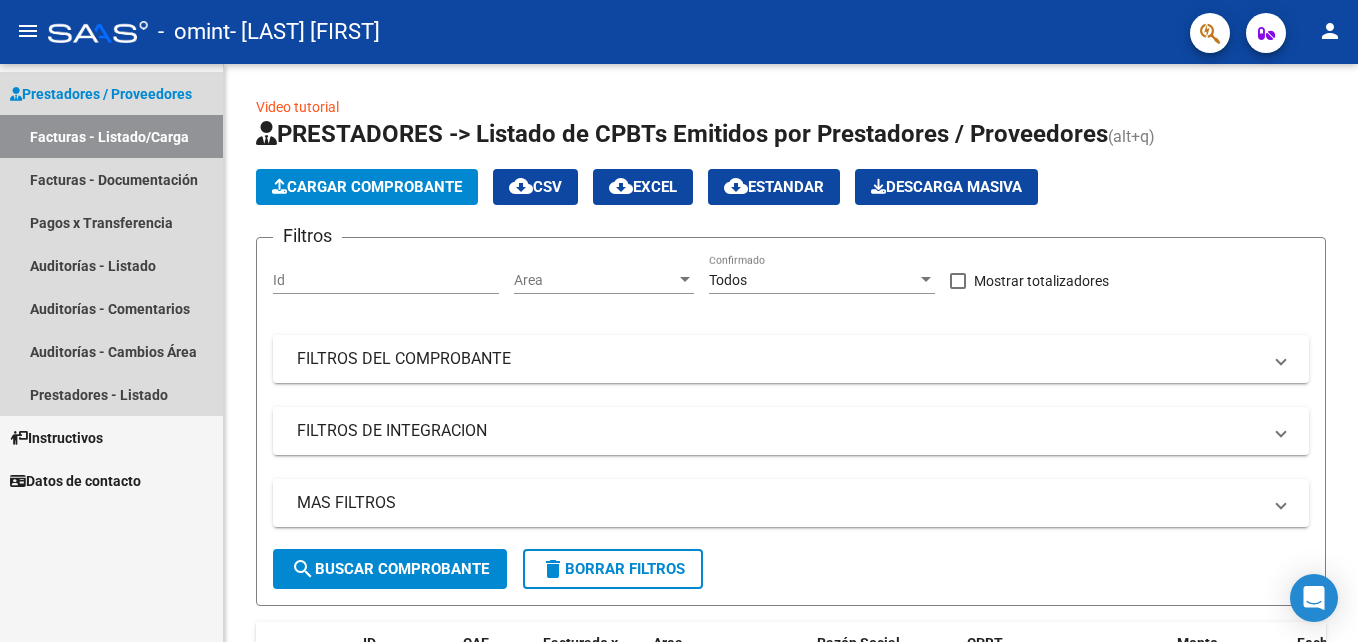 click on "Facturas - Listado/Carga" at bounding box center [111, 136] 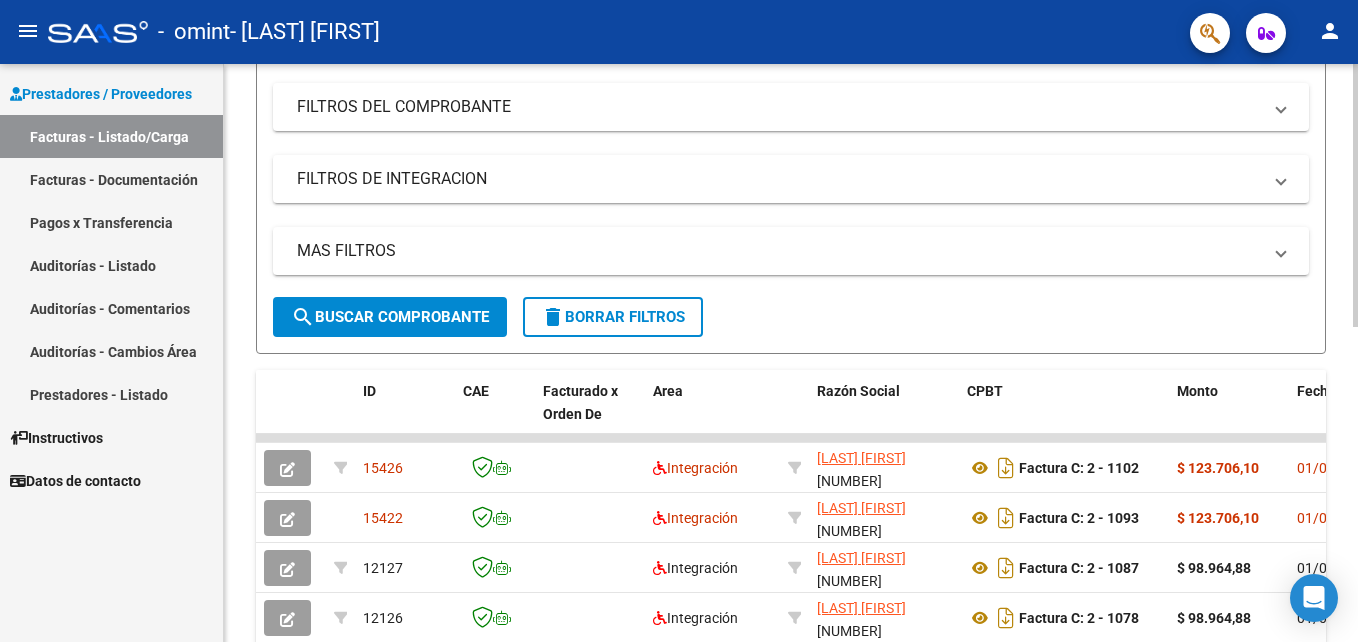 scroll, scrollTop: 254, scrollLeft: 0, axis: vertical 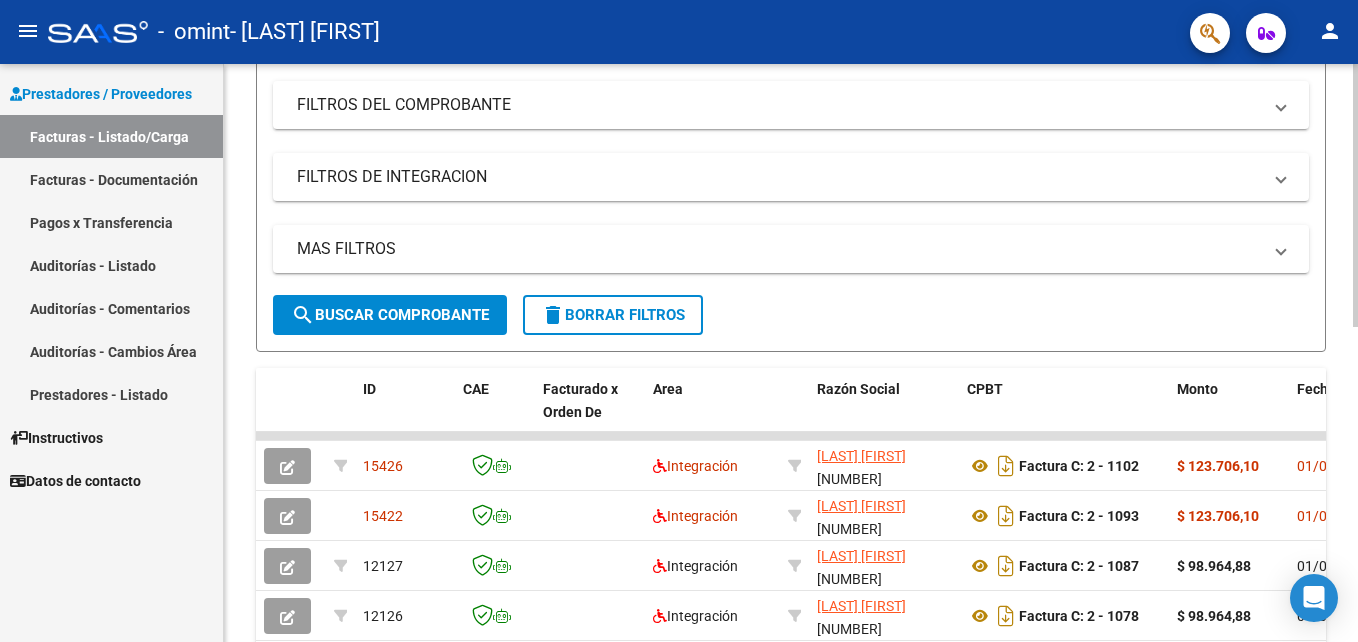 click on "menu -   omint   - [LAST] [FIRST] person    Prestadores / Proveedores Facturas - Listado/Carga Facturas - Documentación Pagos x Transferencia Auditorías - Listado Auditorías - Comentarios Auditorías - Cambios Área Prestadores - Listado    Instructivos    Datos de contacto  Video tutorial   PRESTADORES -> Listado de CPBTs Emitidos por Prestadores / Proveedores (alt+q)   Cargar Comprobante
cloud_download  CSV  cloud_download  EXCEL  cloud_download  Estandar   Descarga Masiva
Filtros Id Area Area Todos Confirmado   Mostrar totalizadores   FILTROS DEL COMPROBANTE  Comprobante Tipo Comprobante Tipo Start date – End date Fec. Comprobante Desde / Hasta Días Emisión Desde(cant. días) Días Emisión Hasta(cant. días) CUIT / Razón Social Pto. Venta Nro. Comprobante Código SSS CAE Válido CAE Válido Todos Cargado Módulo Hosp. Todos Tiene facturacion Apócrifa Hospital Refes  FILTROS DE INTEGRACION  Período De Prestación Campos del Archivo de Rendición Devuelto x SSS (dr_envio) –" at bounding box center (679, 321) 